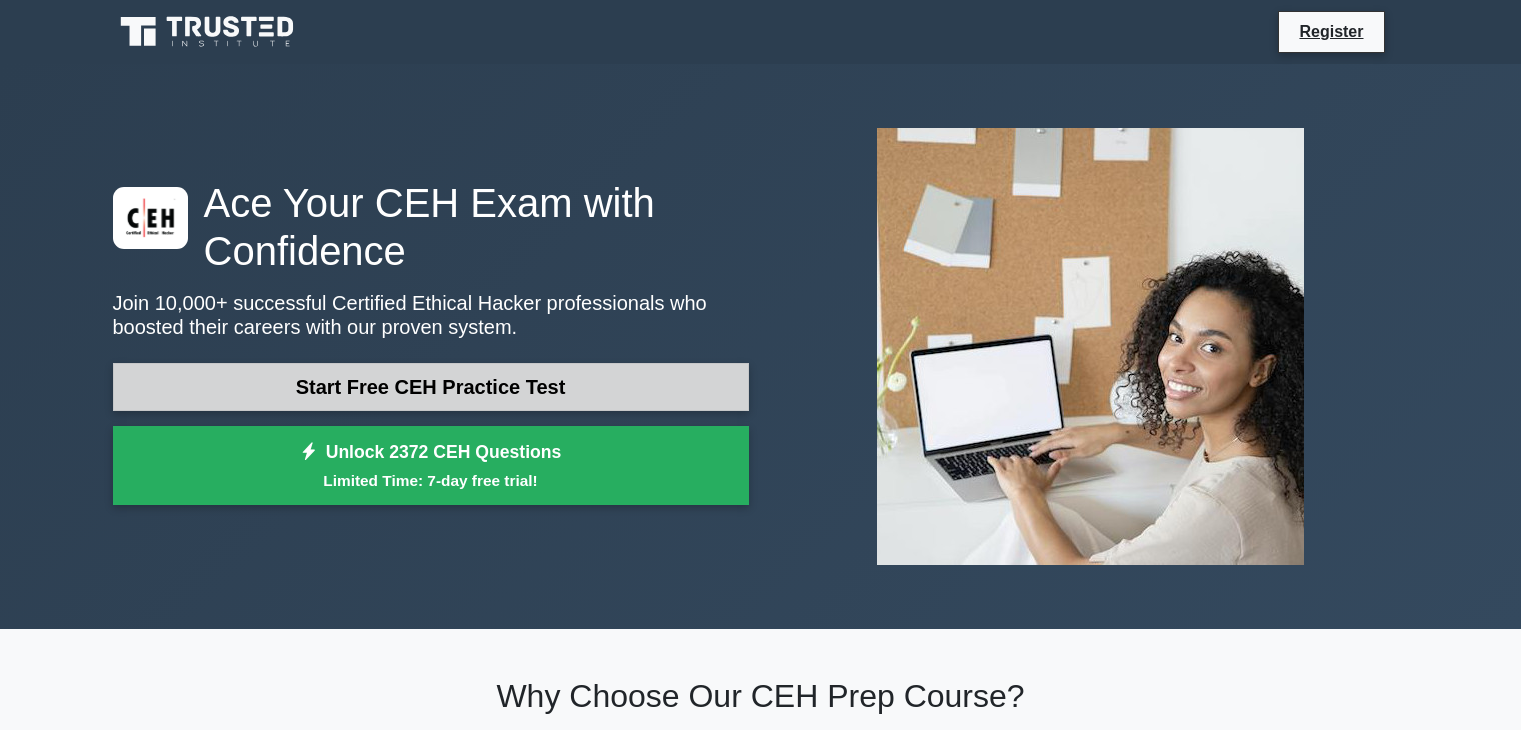 scroll, scrollTop: 200, scrollLeft: 0, axis: vertical 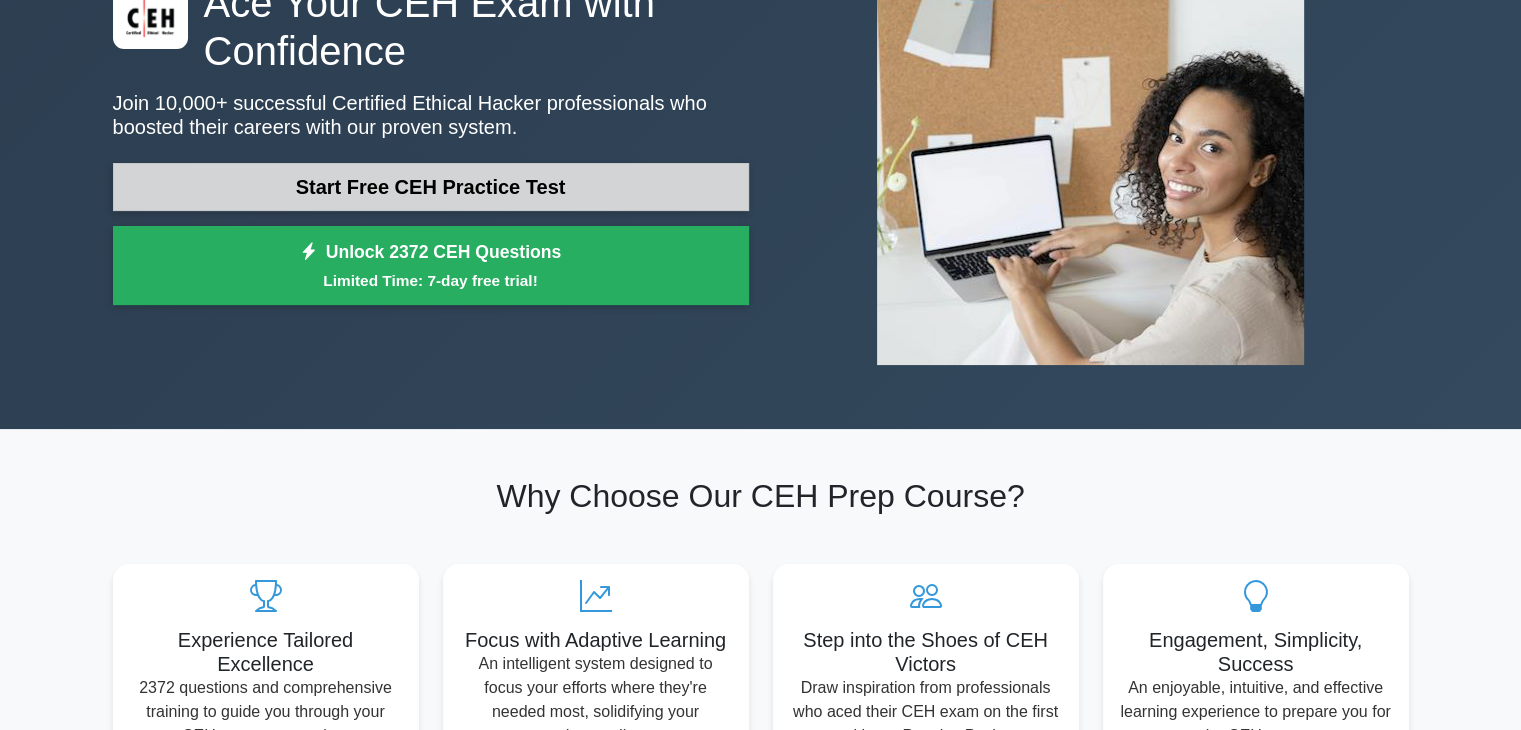 click on "Start Free CEH Practice Test" at bounding box center [431, 187] 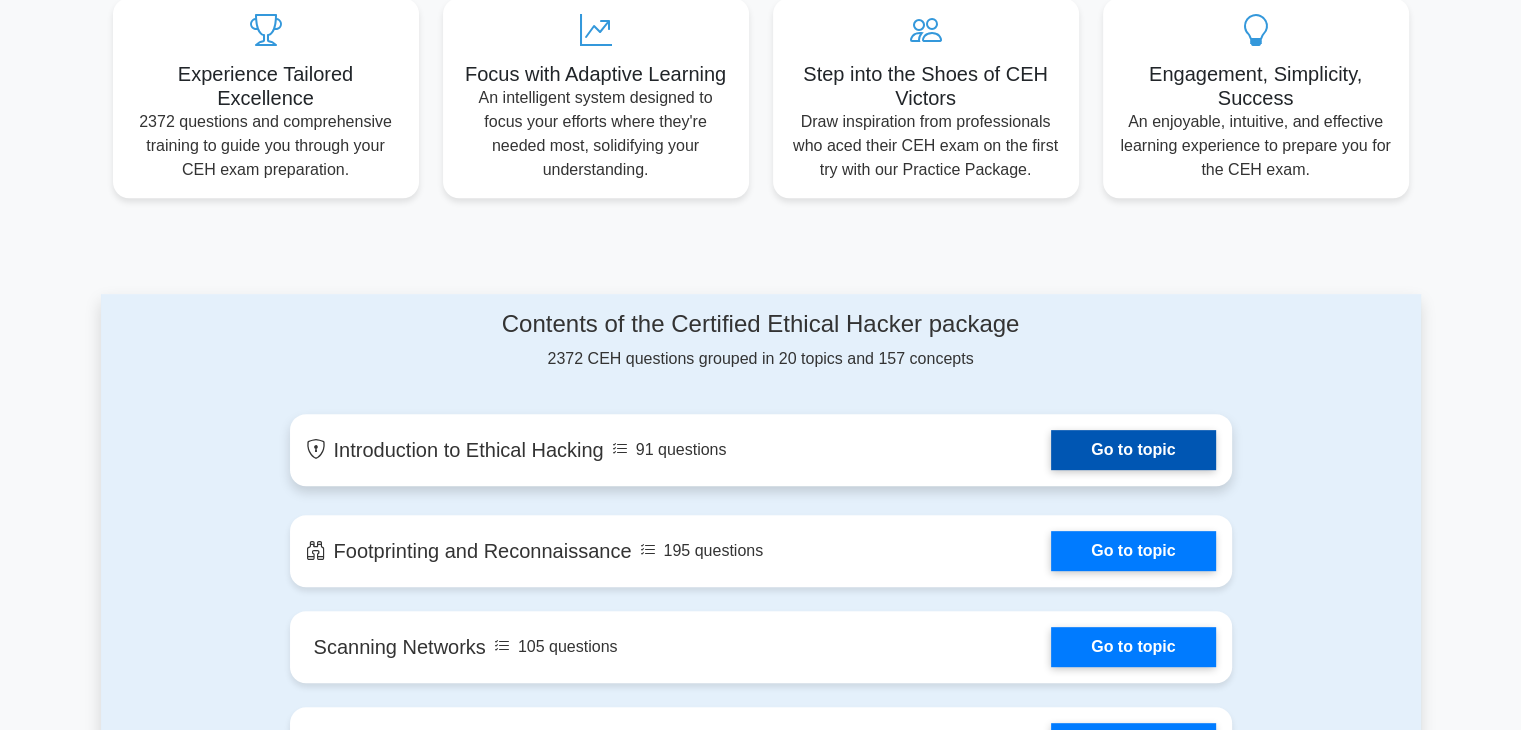 scroll, scrollTop: 1000, scrollLeft: 0, axis: vertical 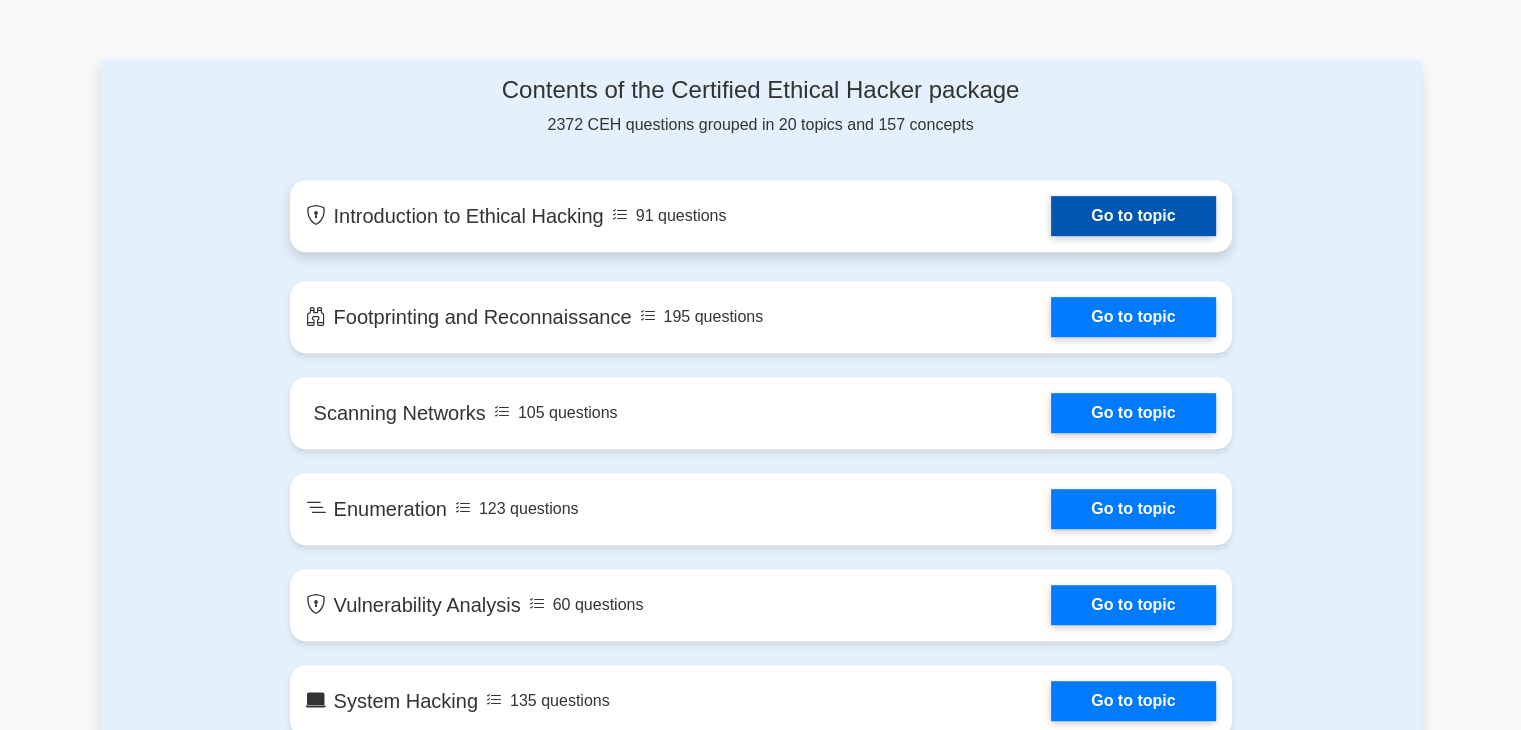 click on "Go to topic" at bounding box center (1133, 216) 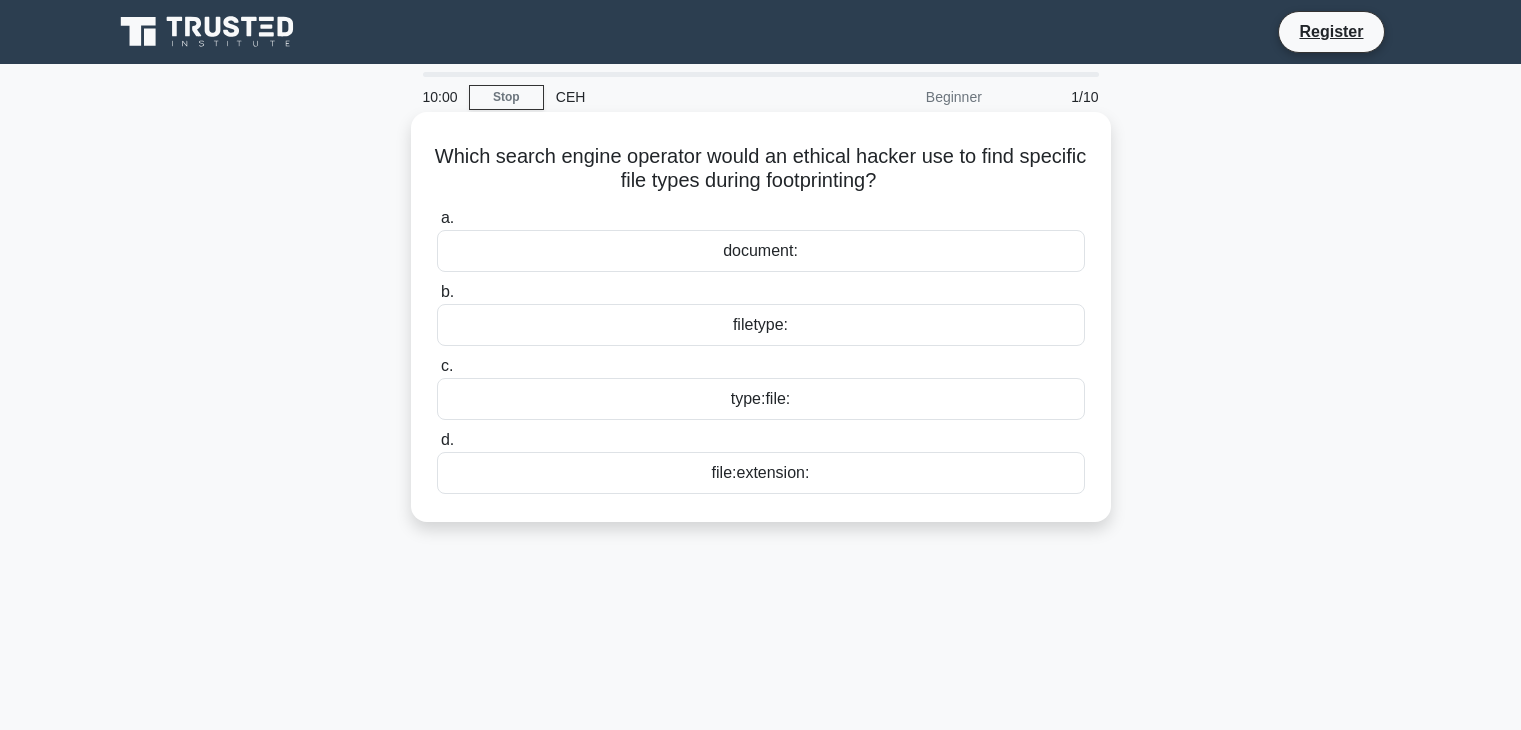 scroll, scrollTop: 0, scrollLeft: 0, axis: both 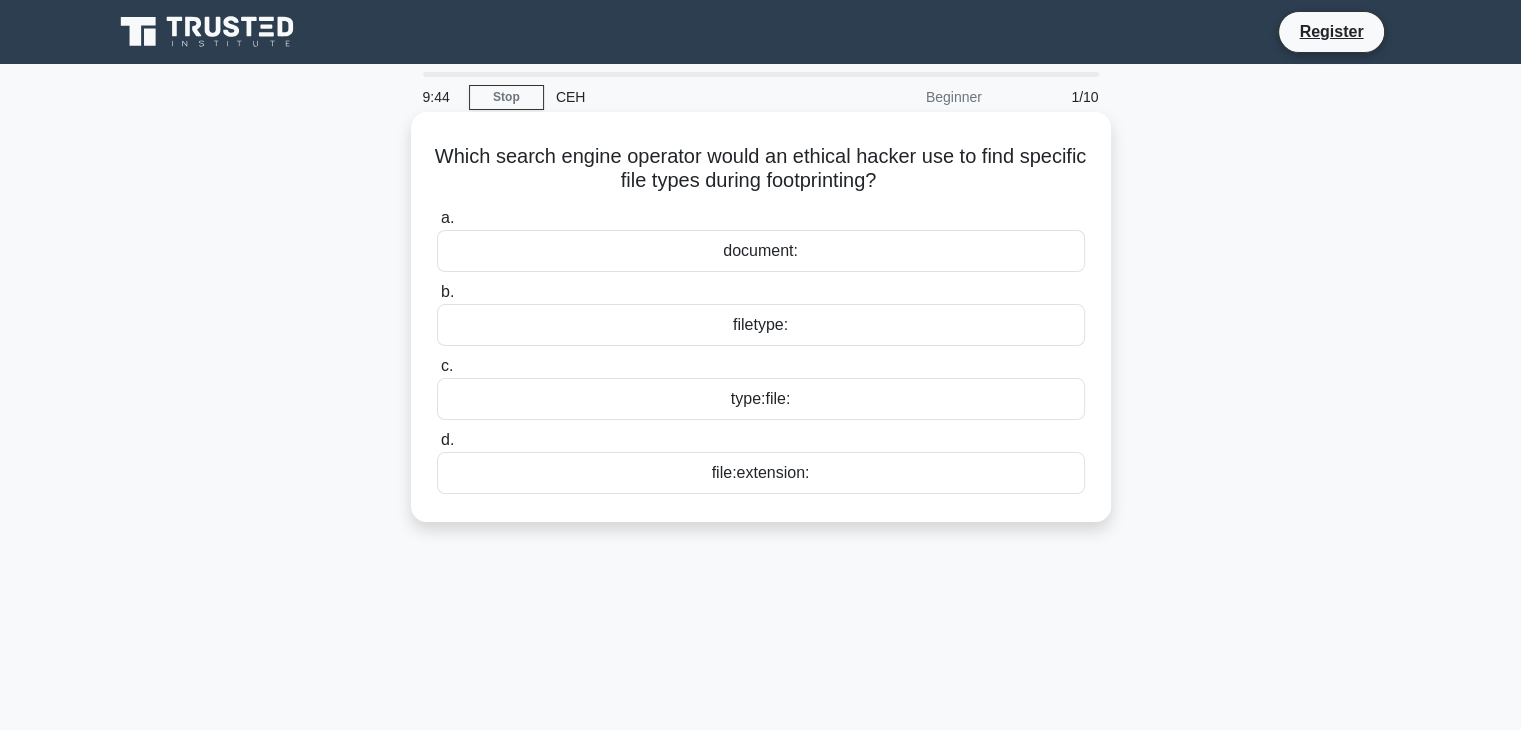 click on "filetype:" at bounding box center [761, 325] 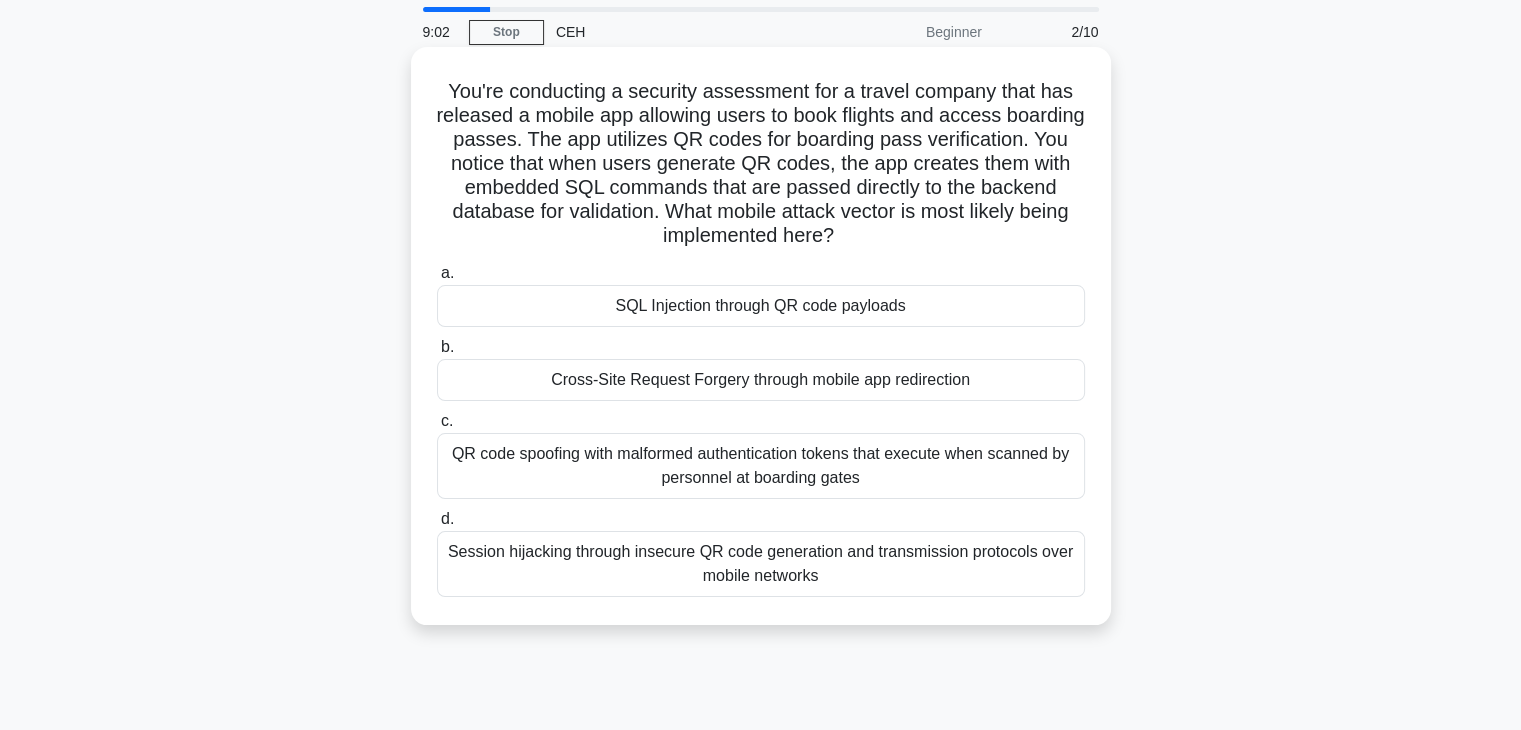 scroll, scrollTop: 100, scrollLeft: 0, axis: vertical 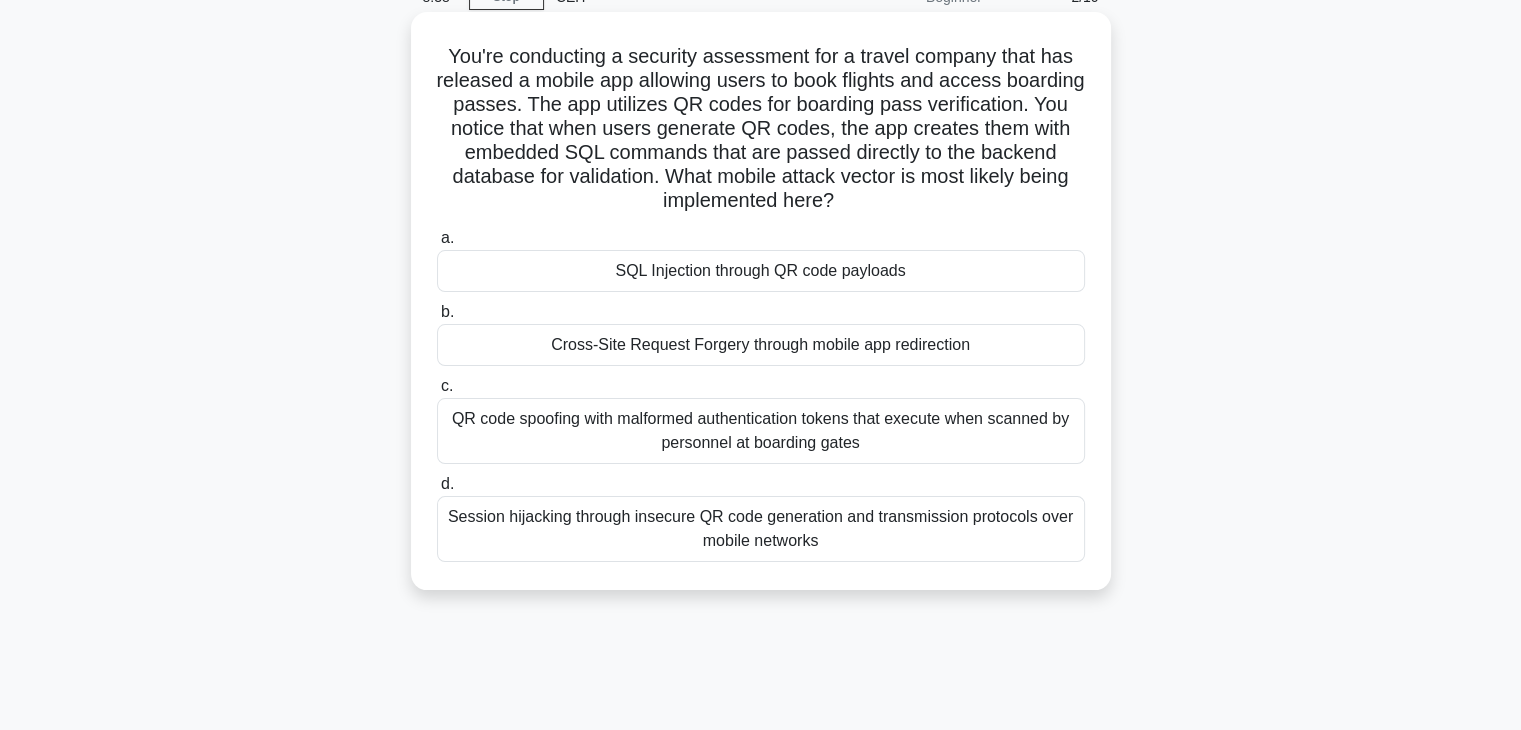 click on "SQL Injection through QR code payloads" at bounding box center (761, 271) 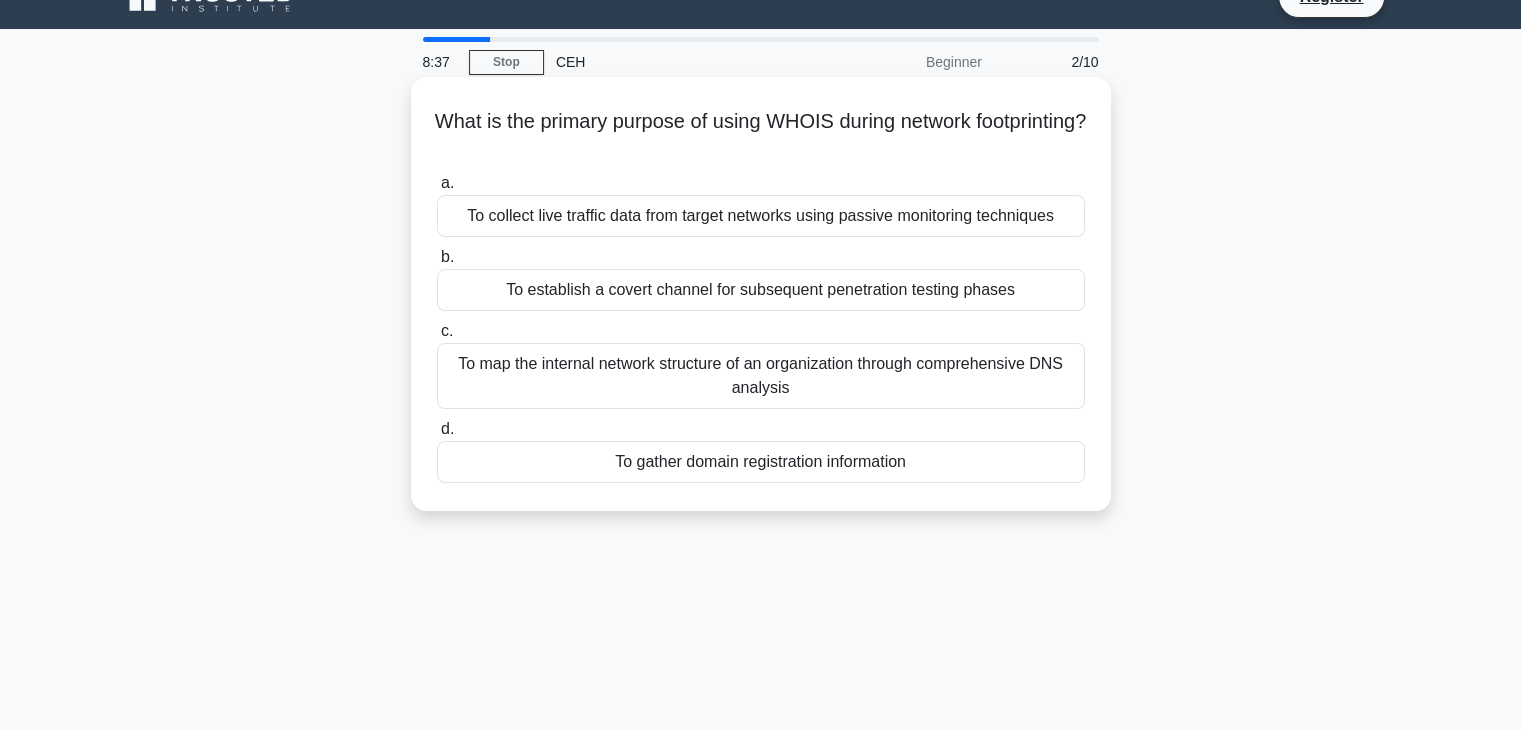 scroll, scrollTop: 0, scrollLeft: 0, axis: both 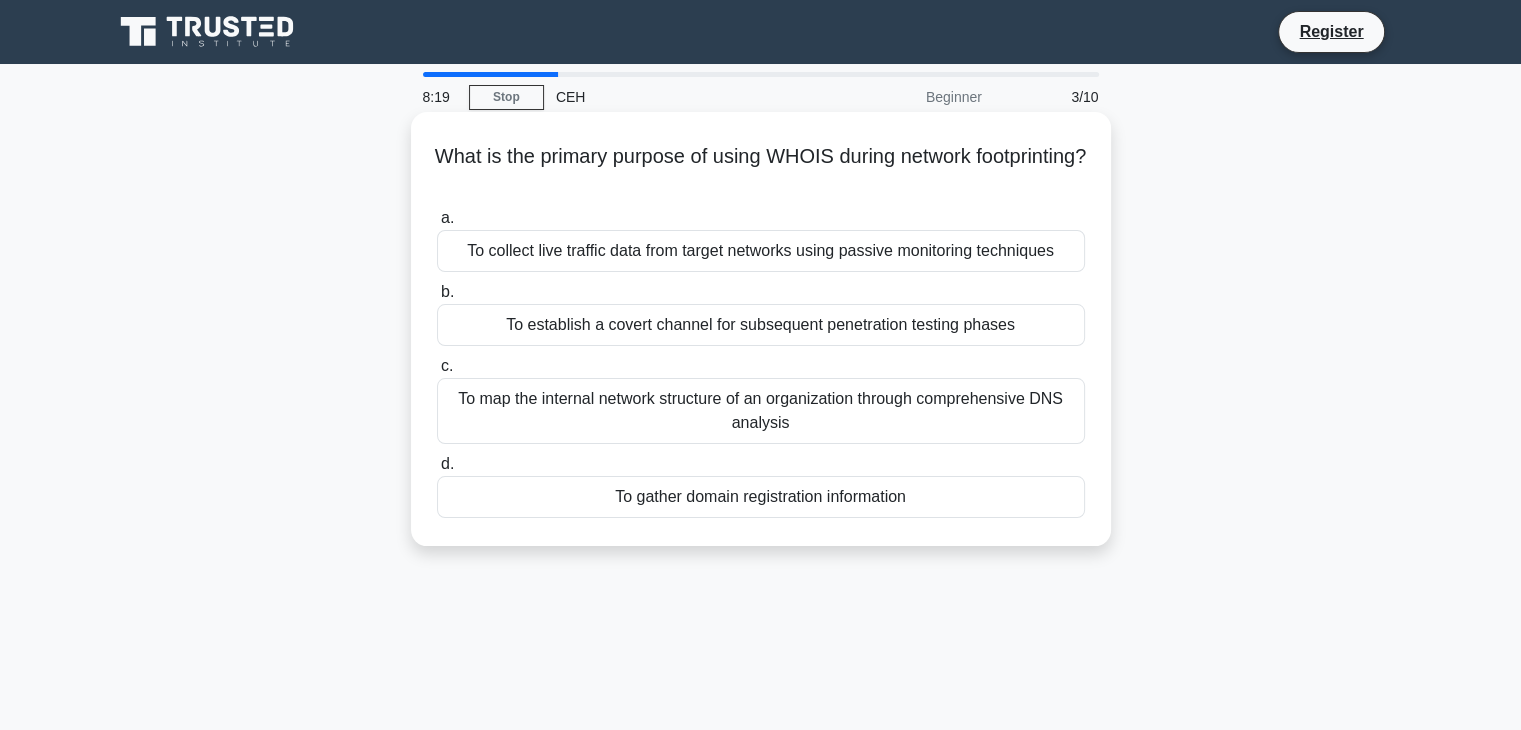 click on "To gather domain registration information" at bounding box center [761, 497] 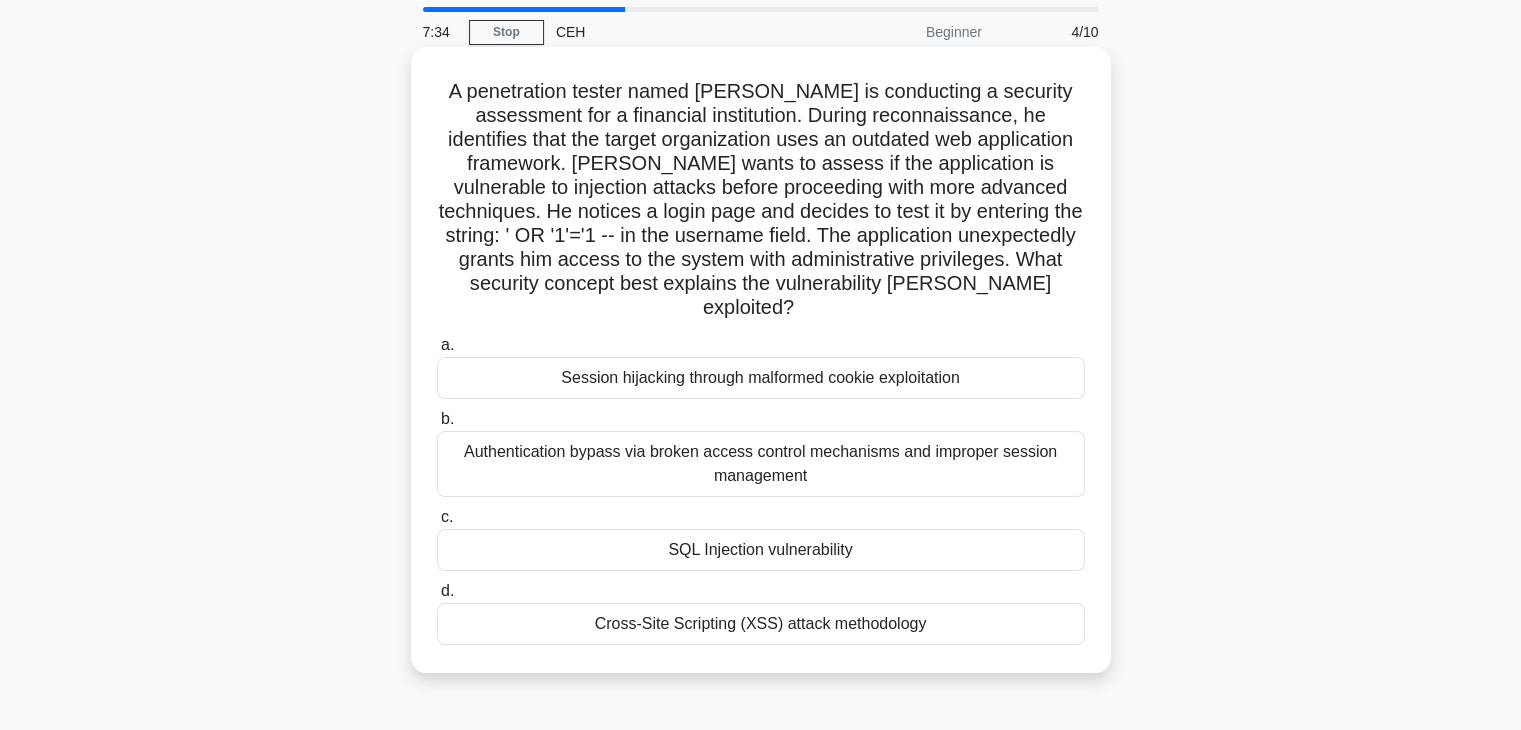 scroll, scrollTop: 100, scrollLeft: 0, axis: vertical 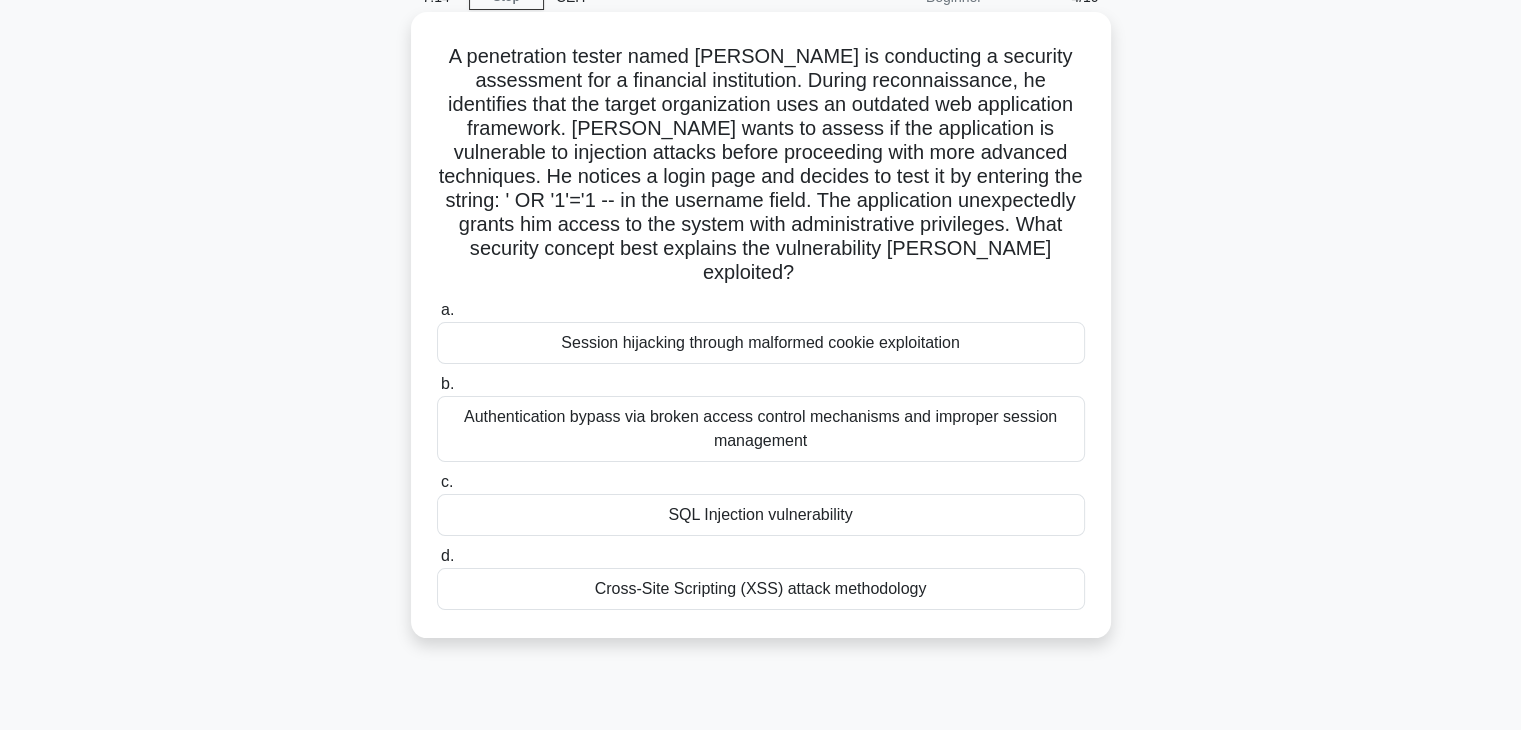 click on "SQL Injection vulnerability" at bounding box center (761, 515) 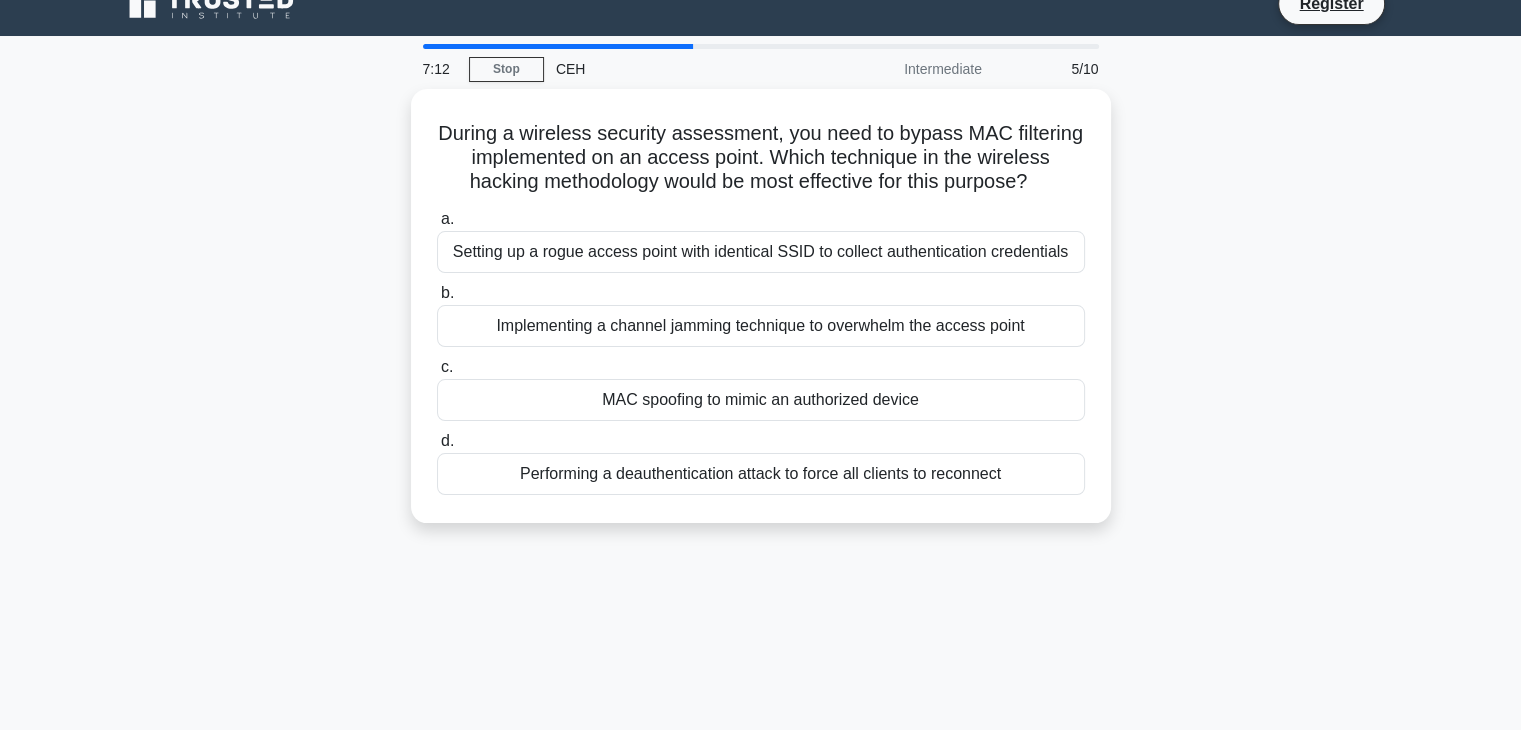 scroll, scrollTop: 0, scrollLeft: 0, axis: both 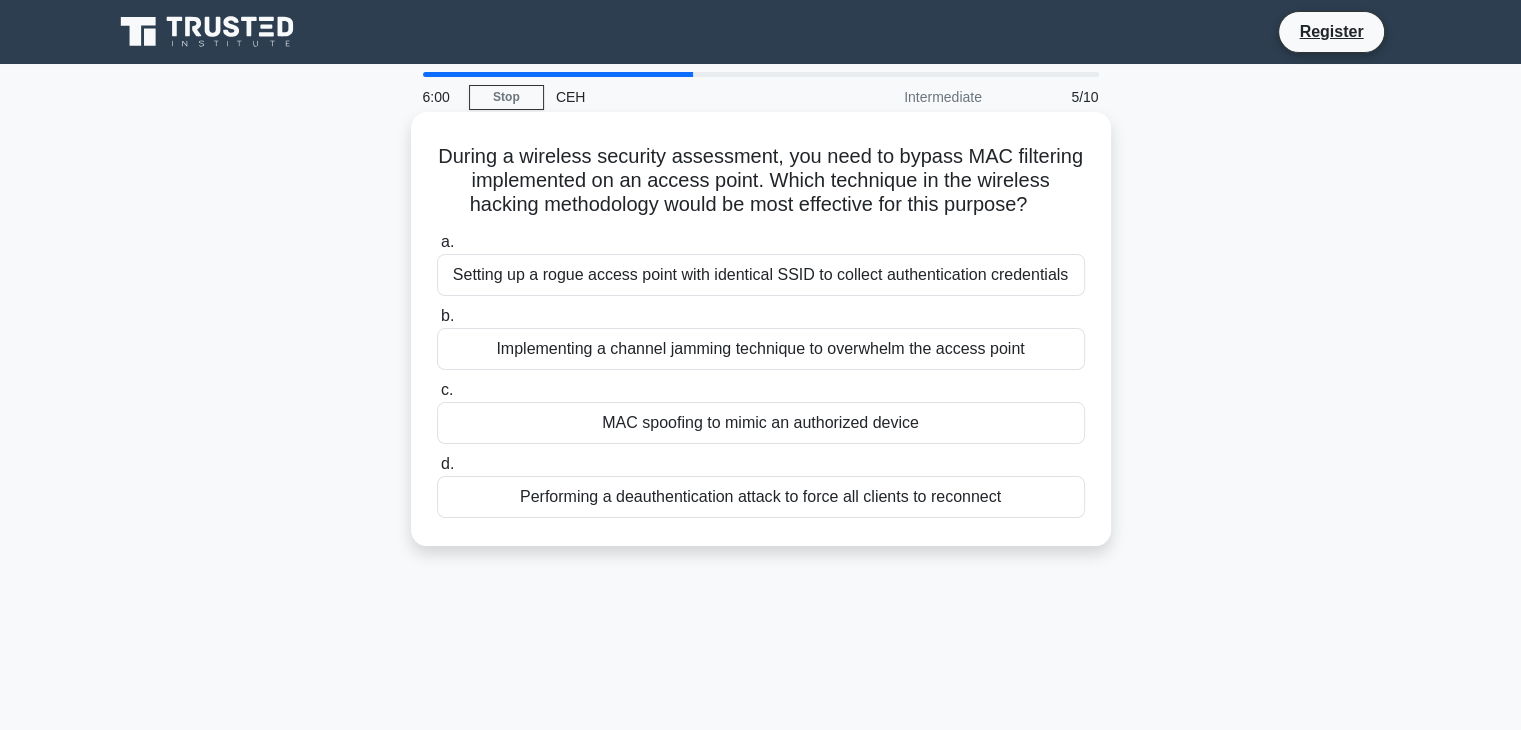 click on "Setting up a rogue access point with identical SSID to collect authentication credentials" at bounding box center [761, 275] 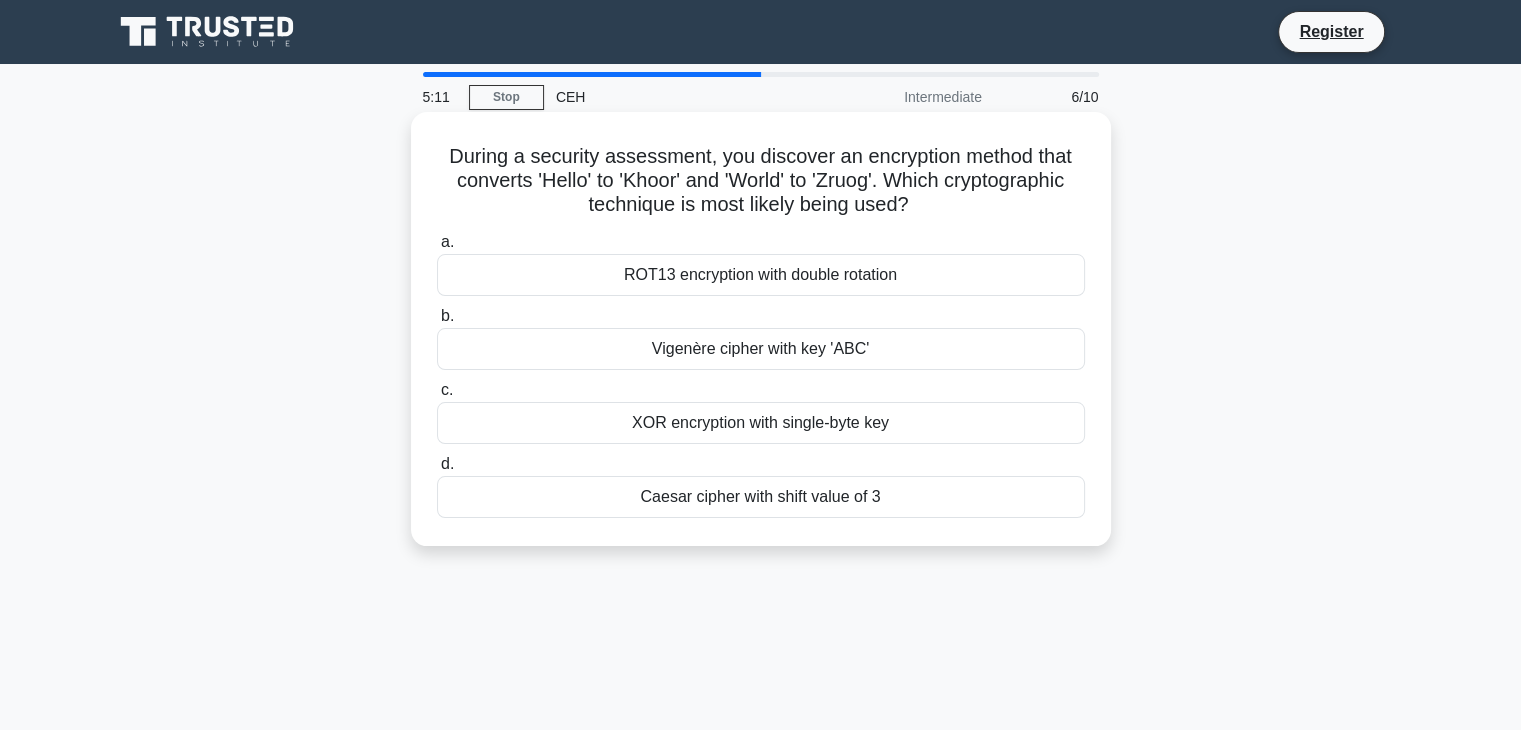 click on "Caesar cipher with shift value of 3" at bounding box center [761, 497] 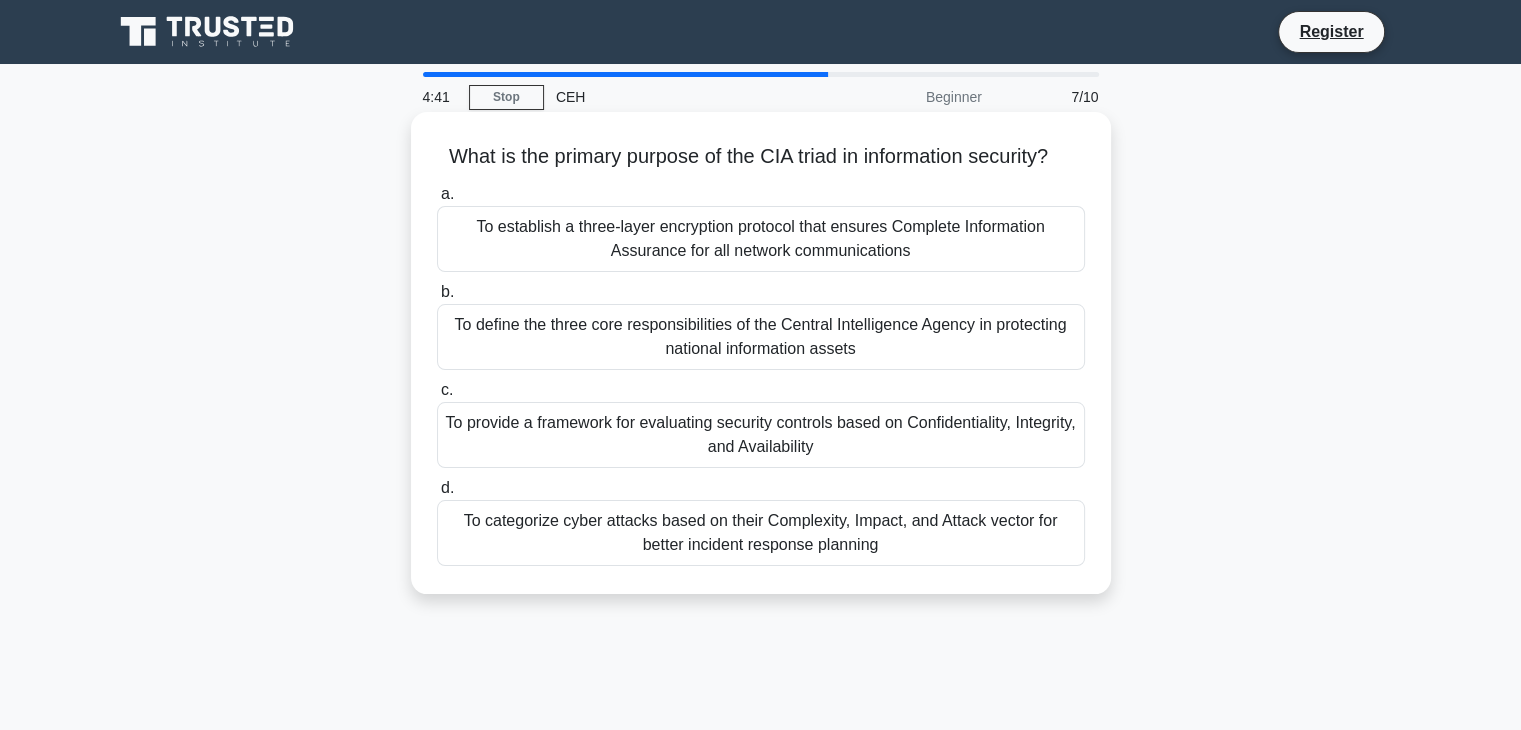 click on "To provide a framework for evaluating security controls based on Confidentiality, Integrity, and Availability" at bounding box center (761, 435) 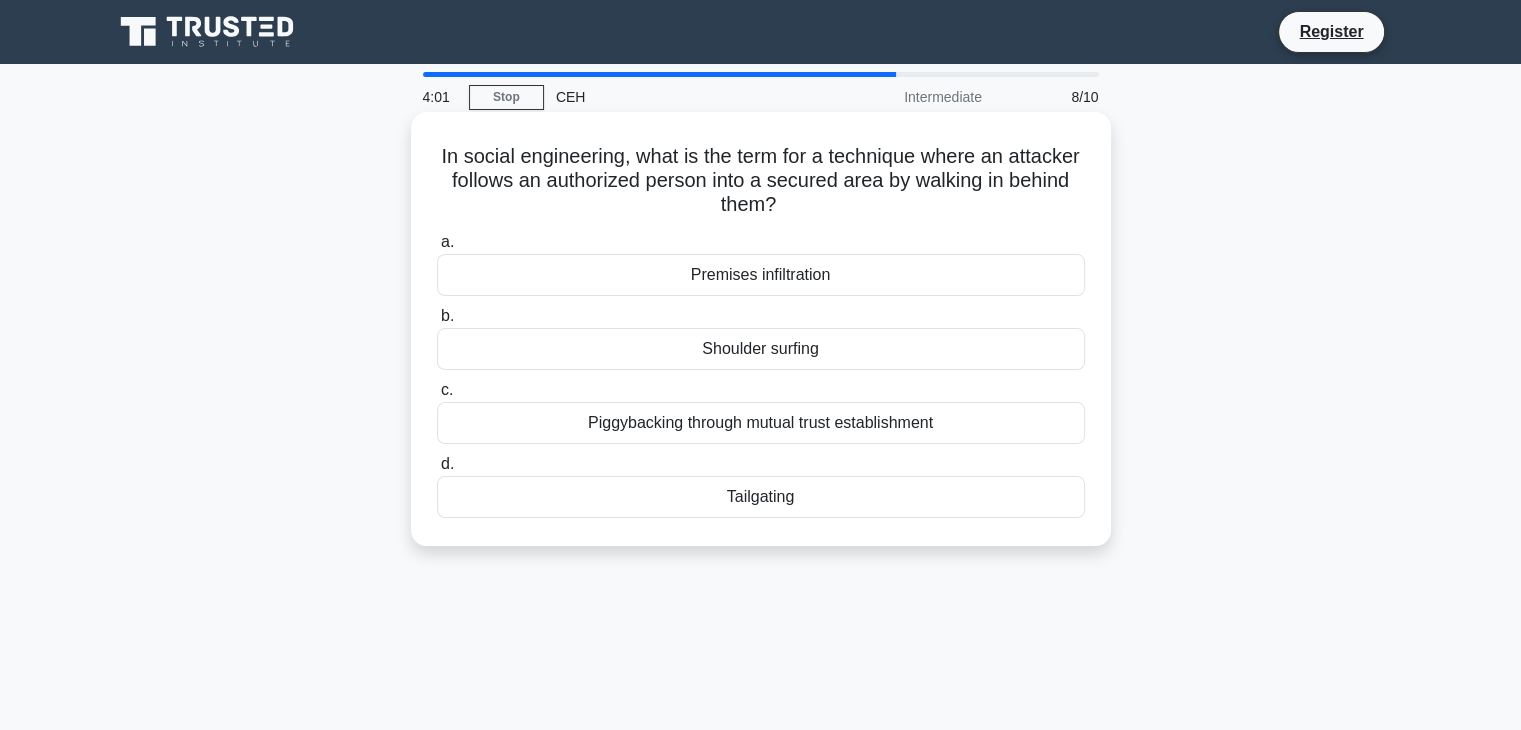 click on "Tailgating" at bounding box center (761, 497) 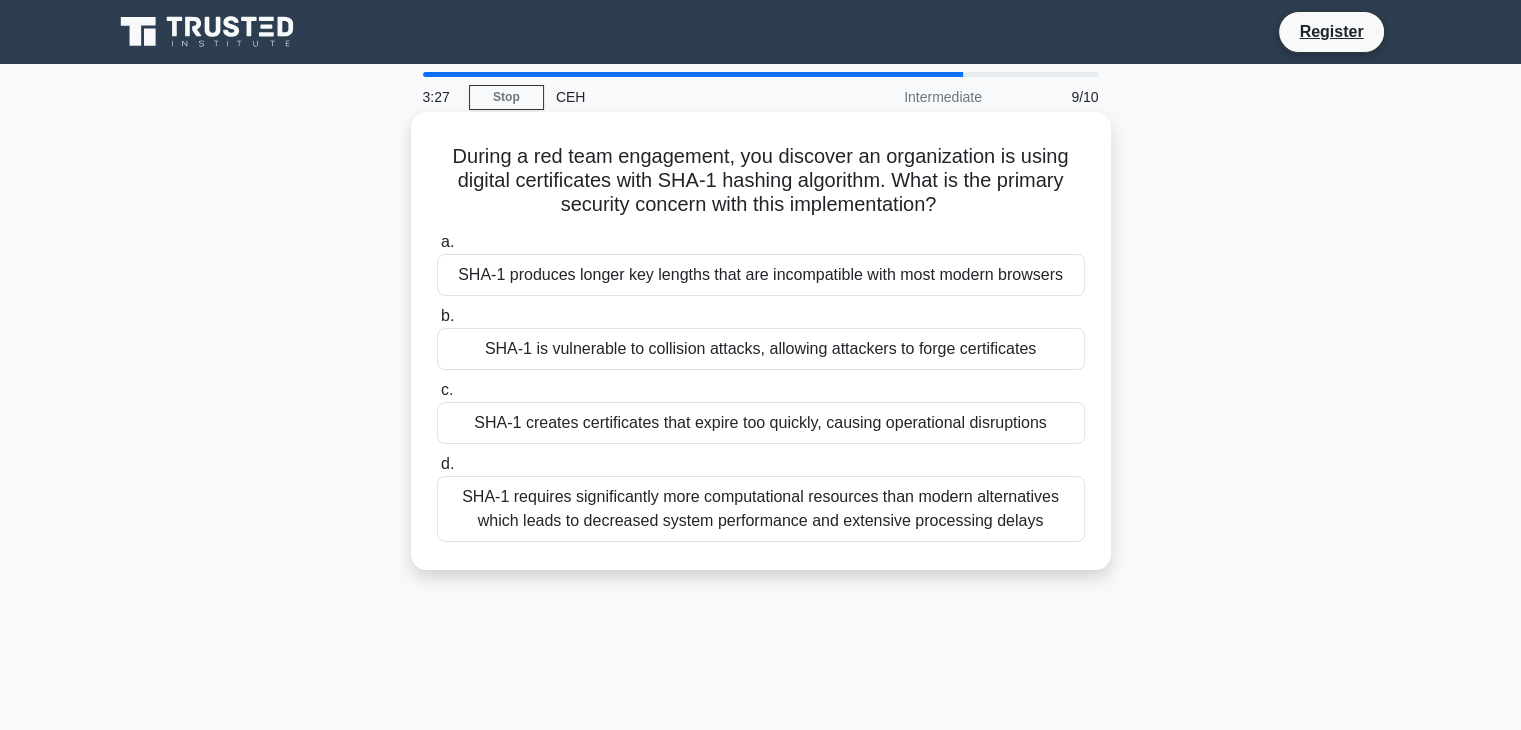 click on "SHA-1 is vulnerable to collision attacks, allowing attackers to forge certificates" at bounding box center (761, 349) 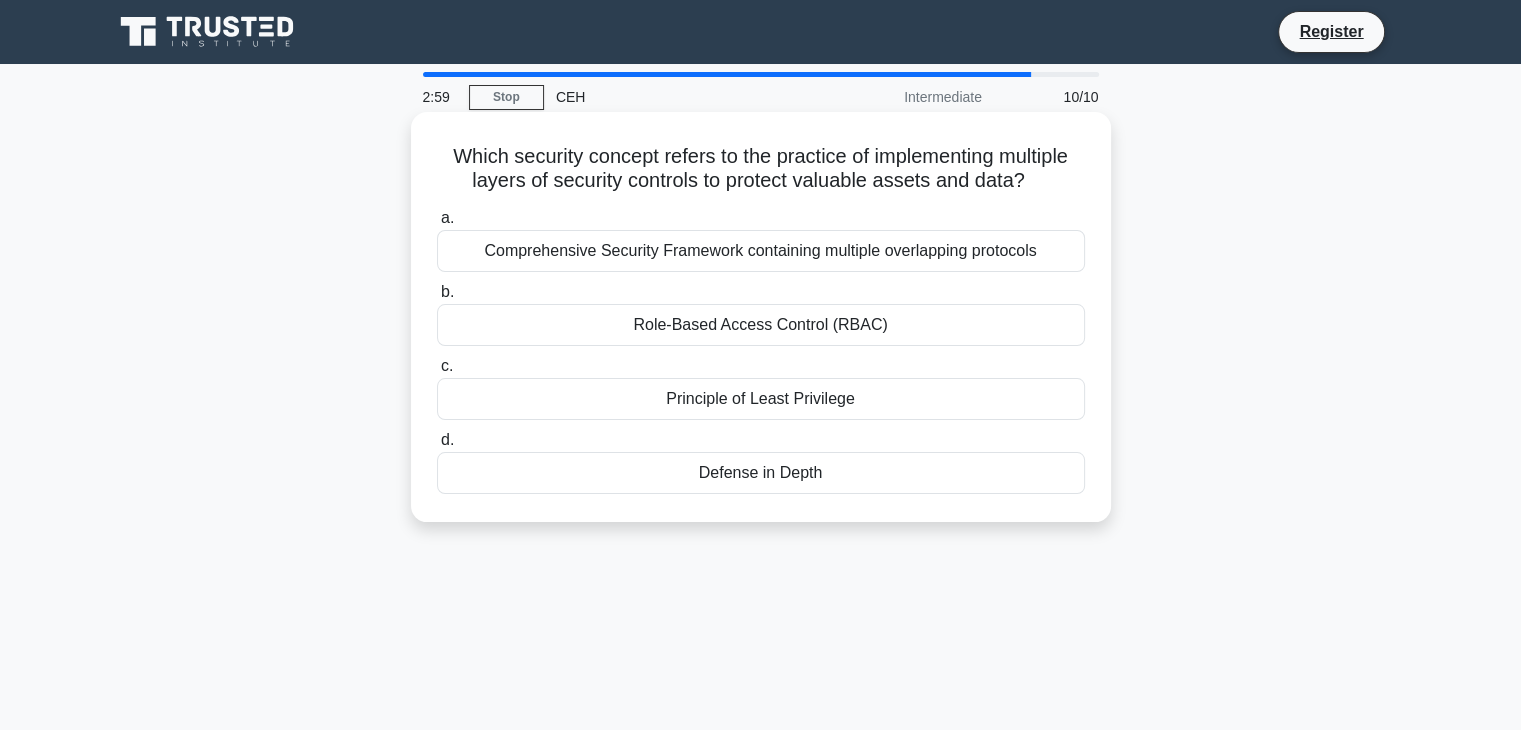 click on "Principle of Least Privilege" at bounding box center [761, 399] 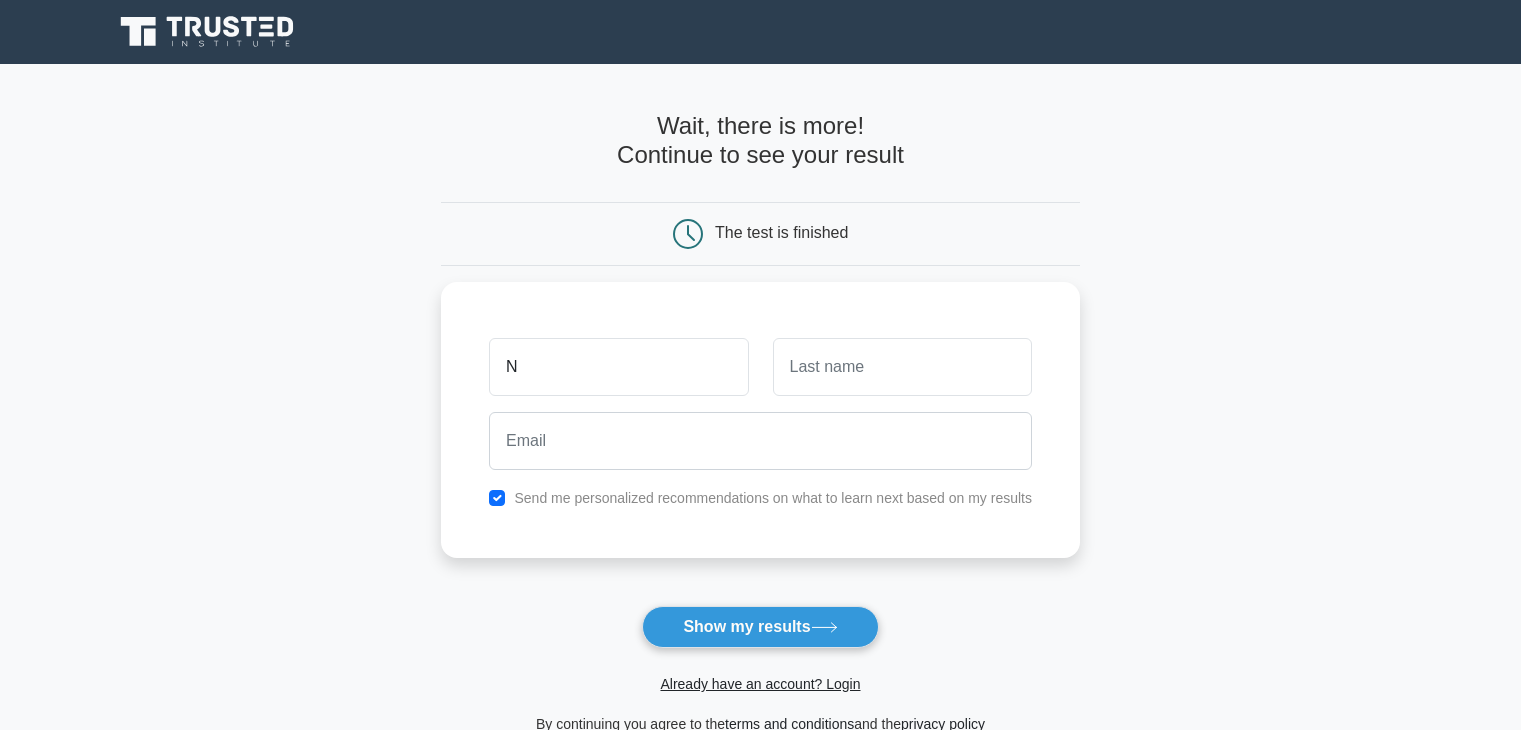 scroll, scrollTop: 174, scrollLeft: 0, axis: vertical 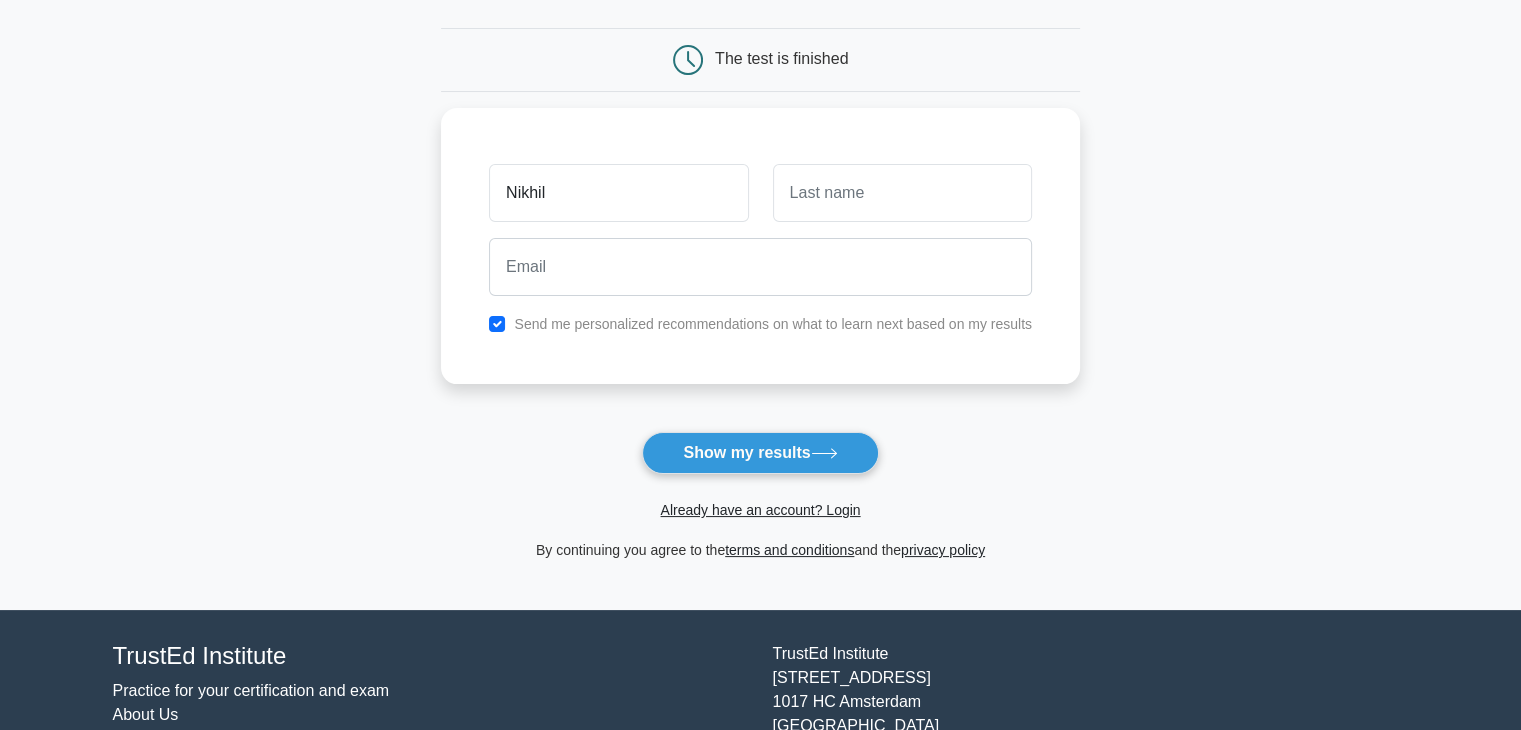 type on "Nikhil" 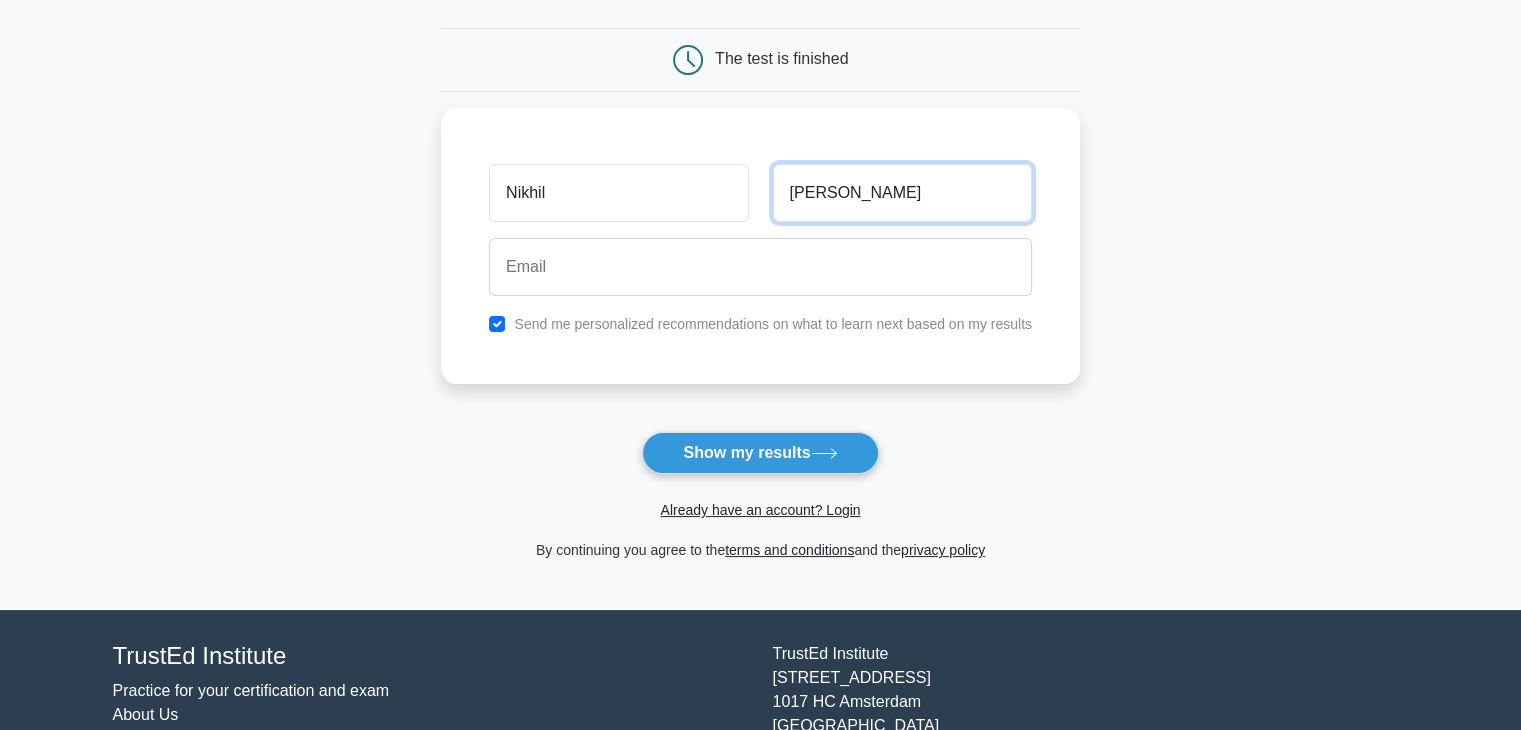 type on "Kumar" 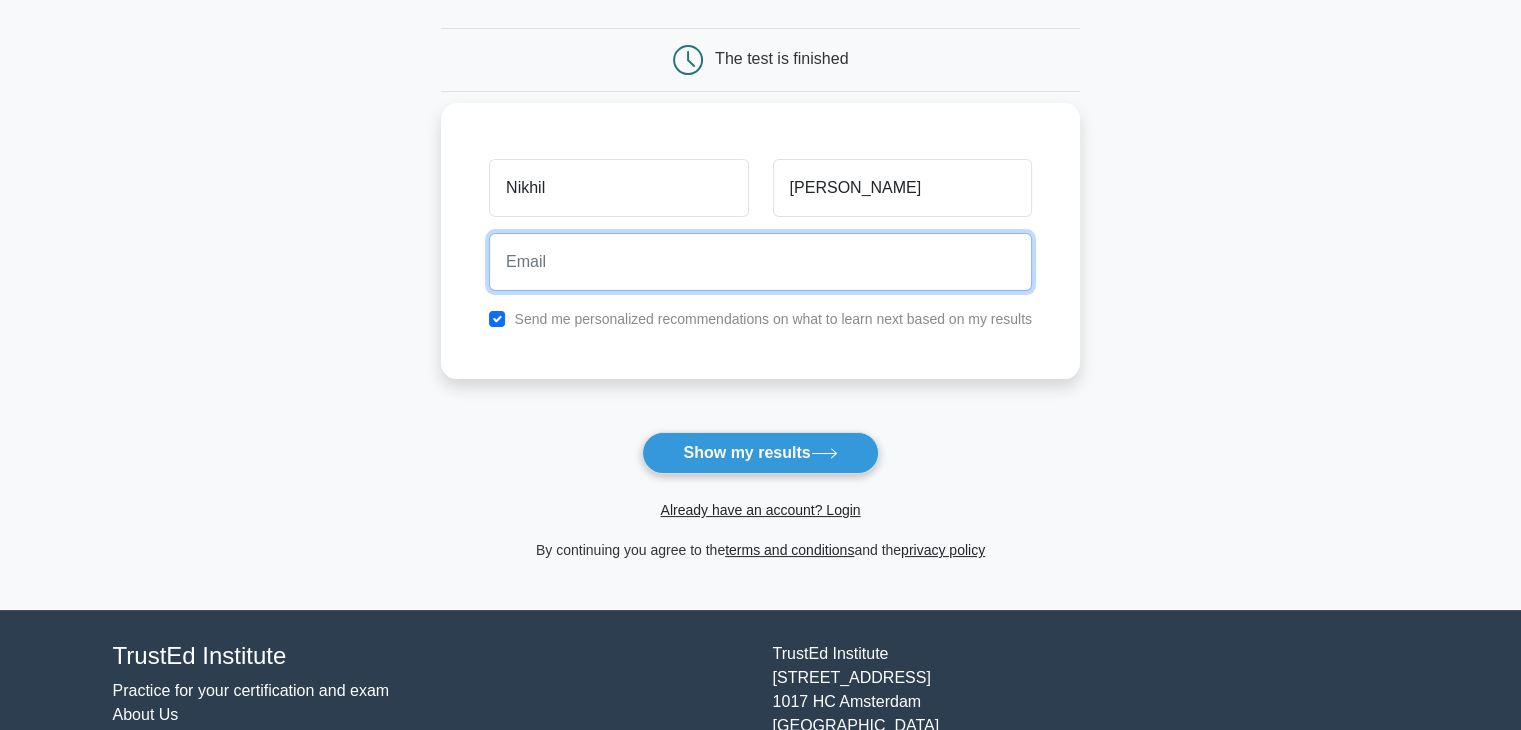 paste on "bajem97297@binafex.com" 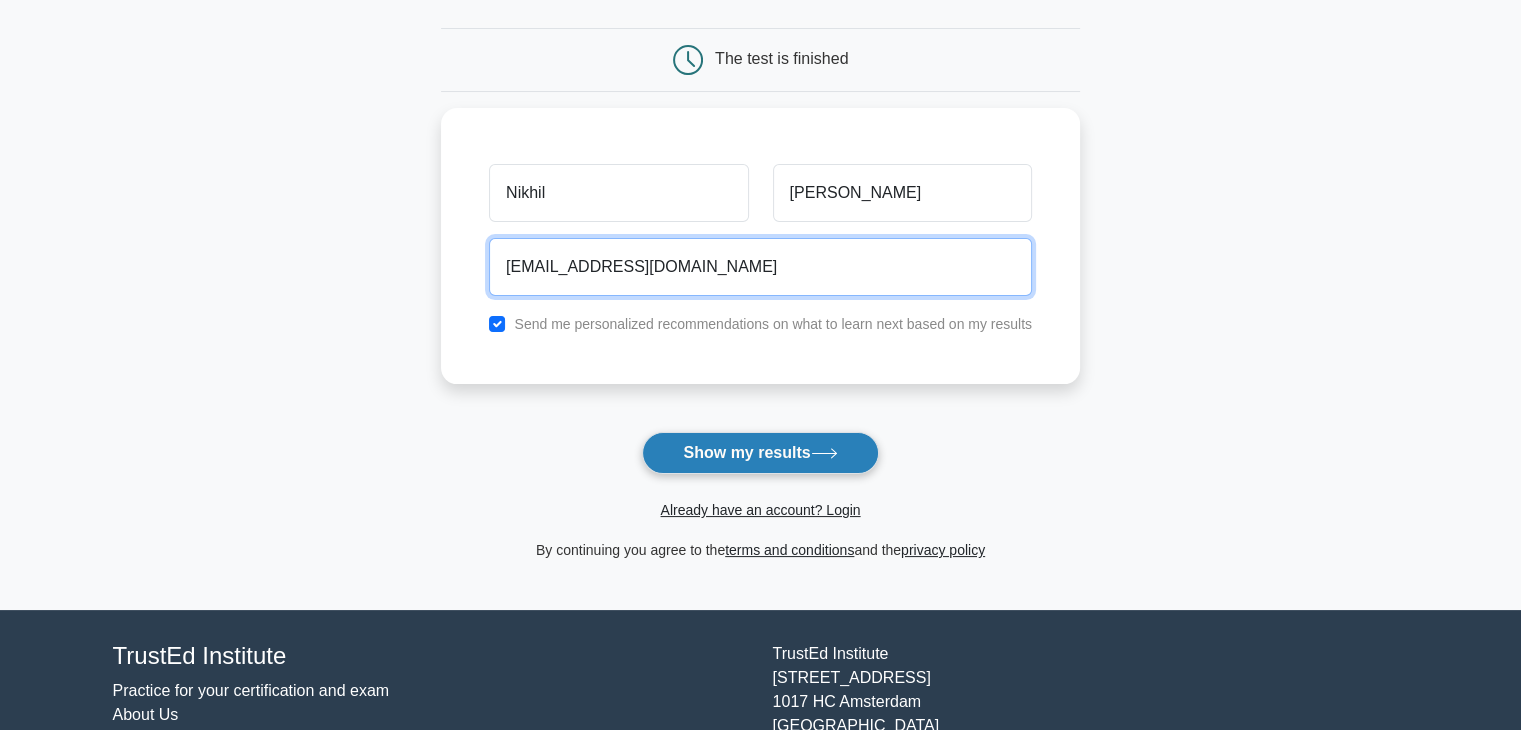 type on "bajem97297@binafex.com" 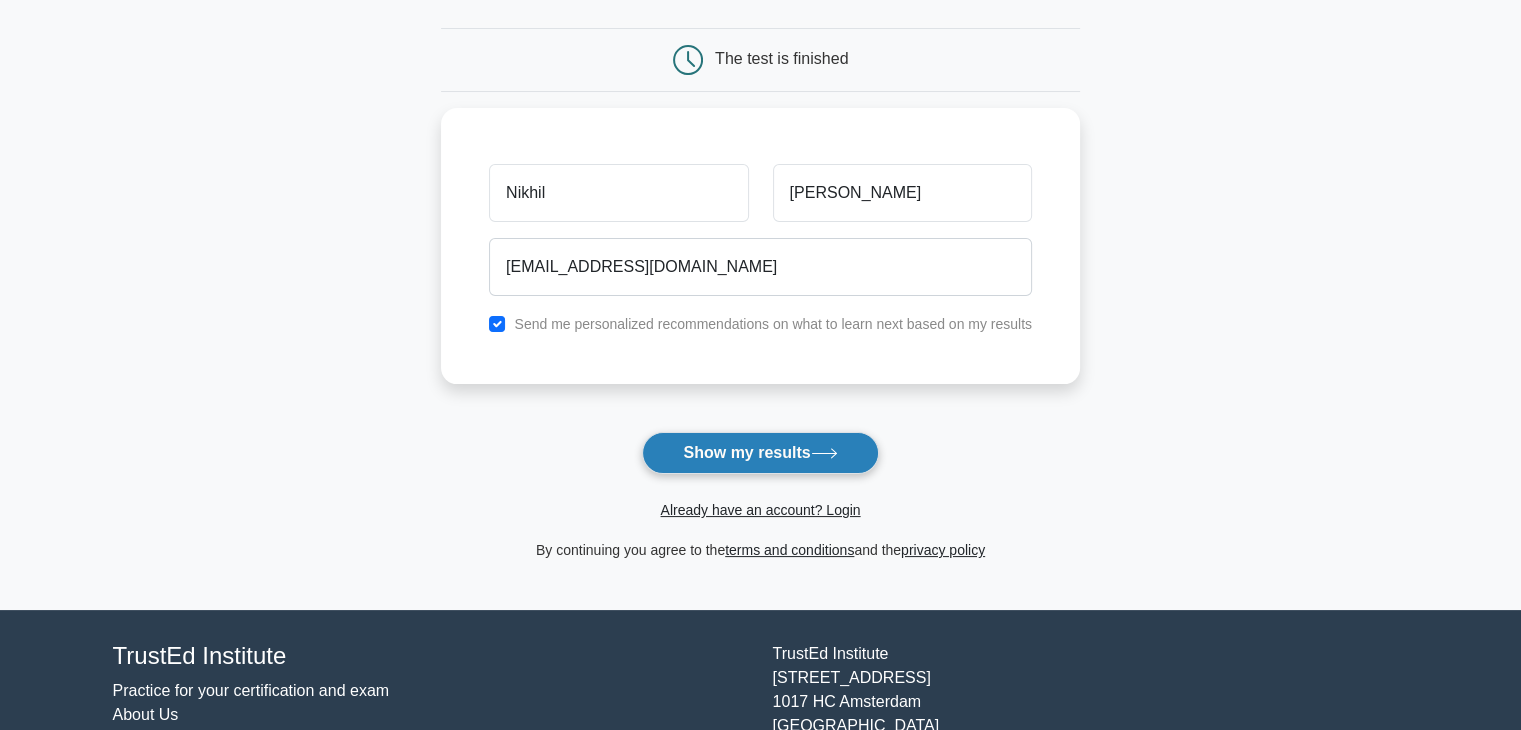 click on "Show my results" at bounding box center [760, 453] 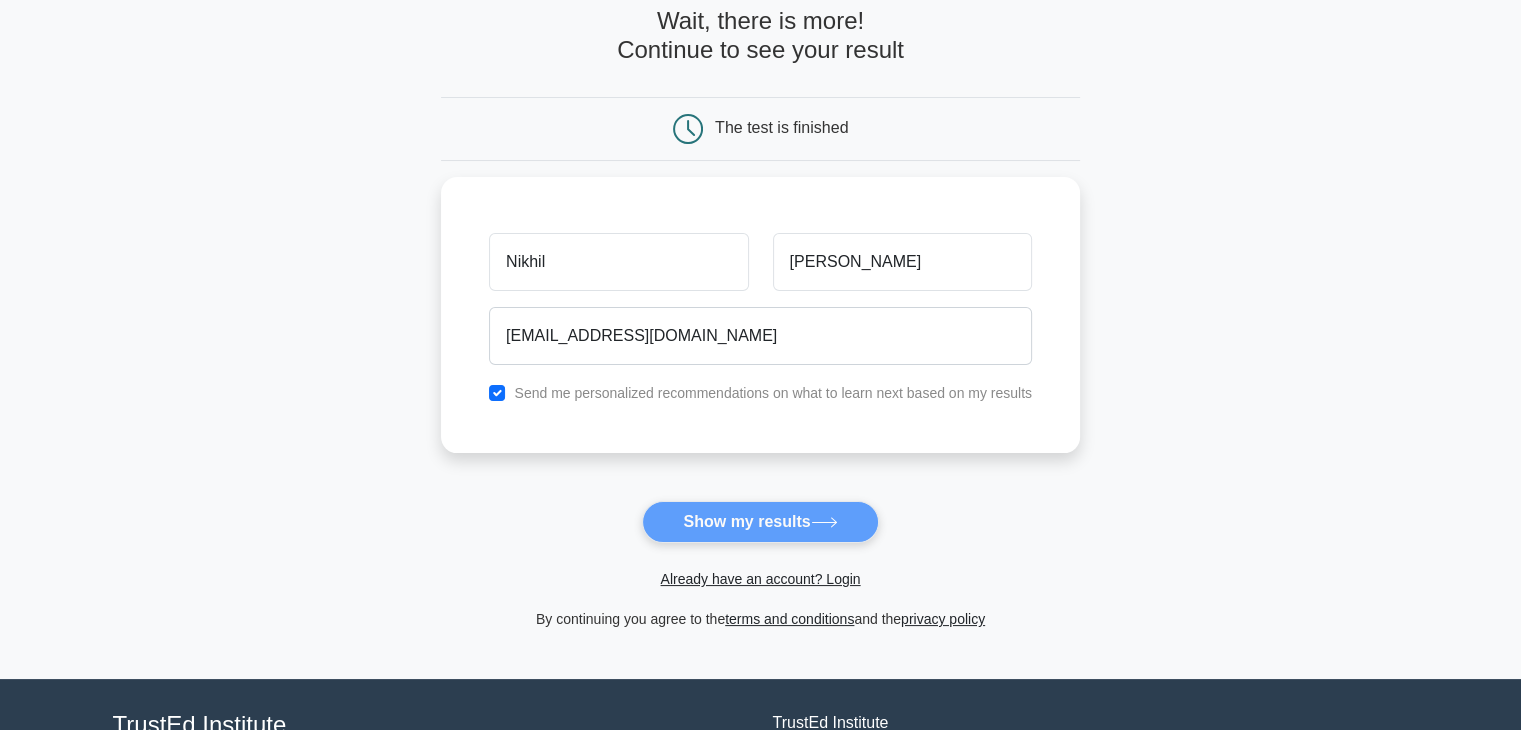 scroll, scrollTop: 0, scrollLeft: 0, axis: both 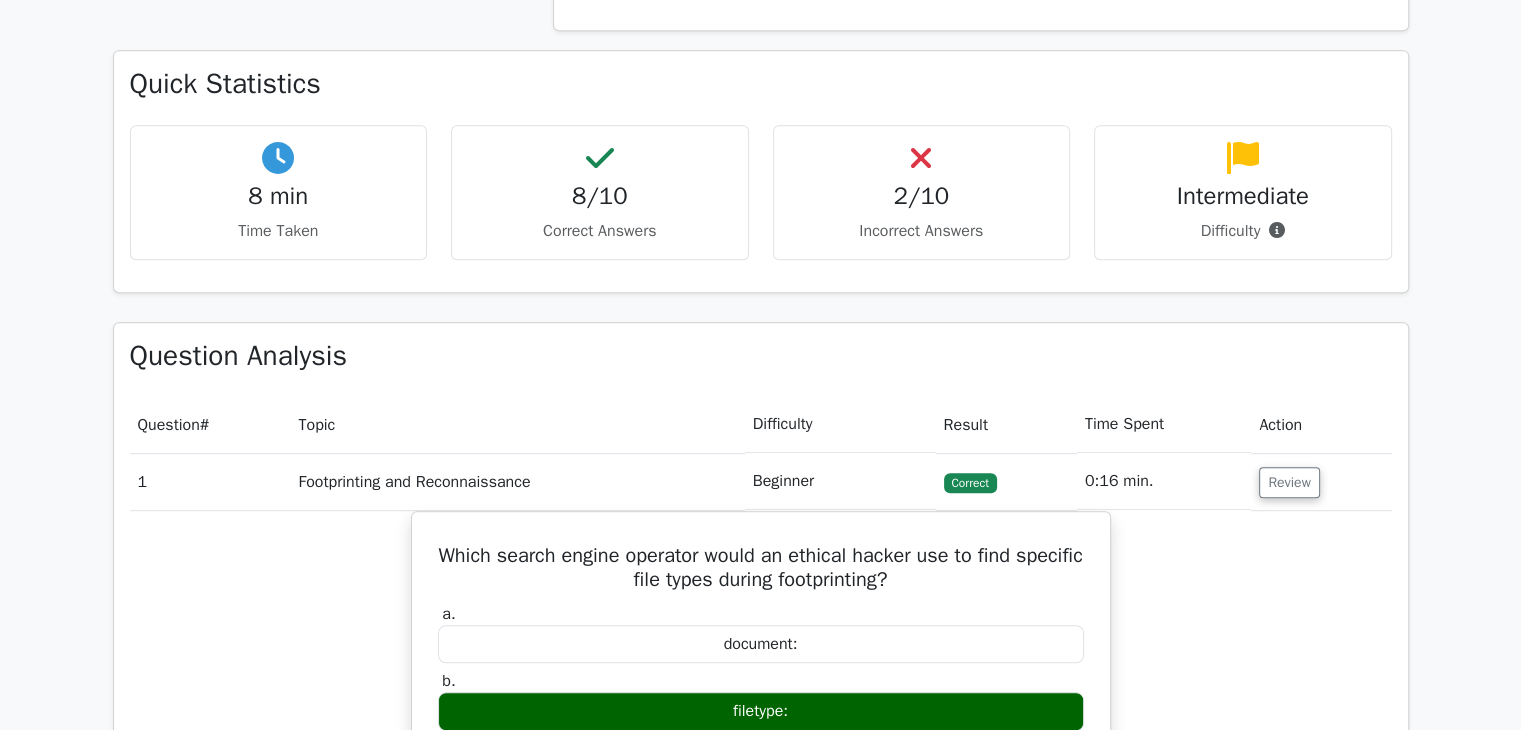 click on "2/10" at bounding box center (922, 196) 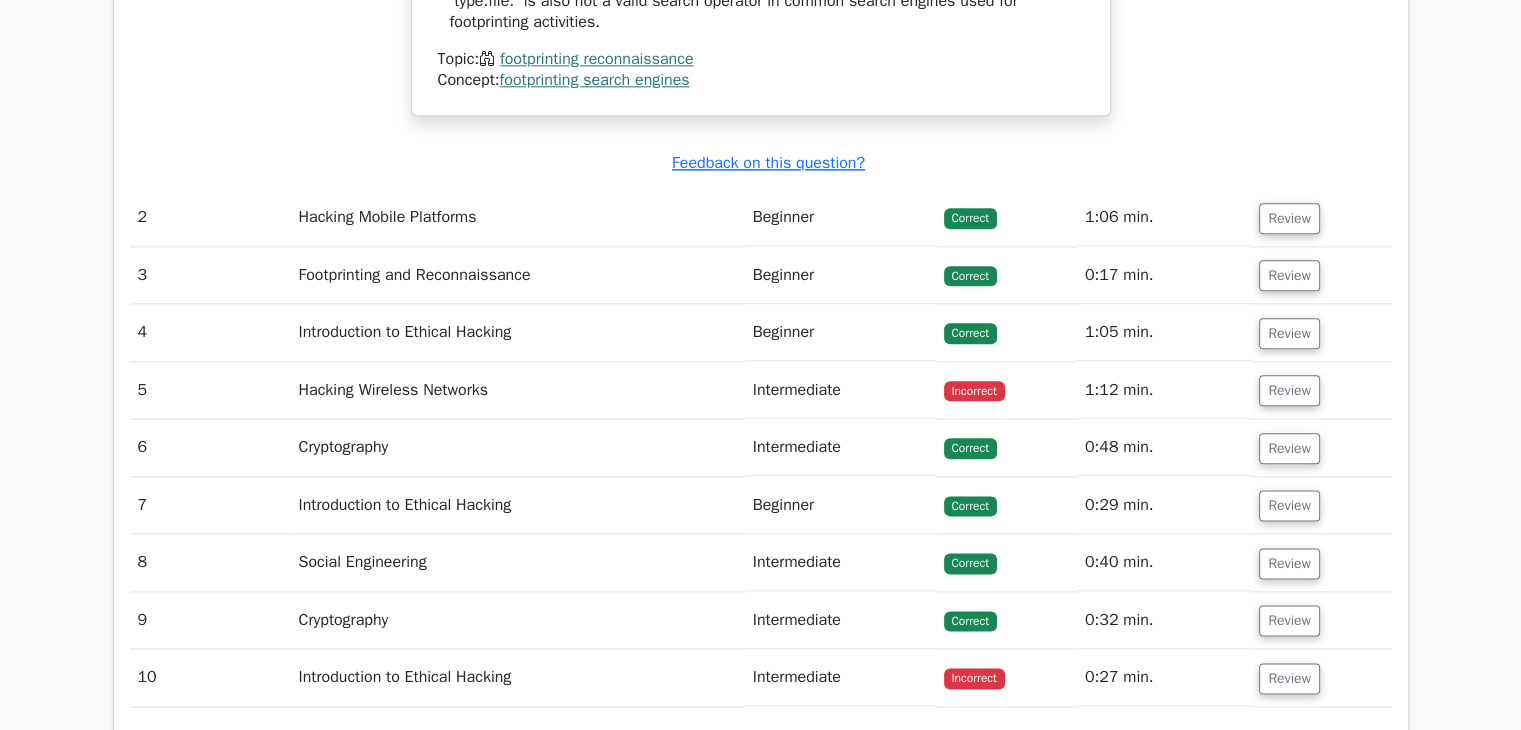 scroll, scrollTop: 2400, scrollLeft: 0, axis: vertical 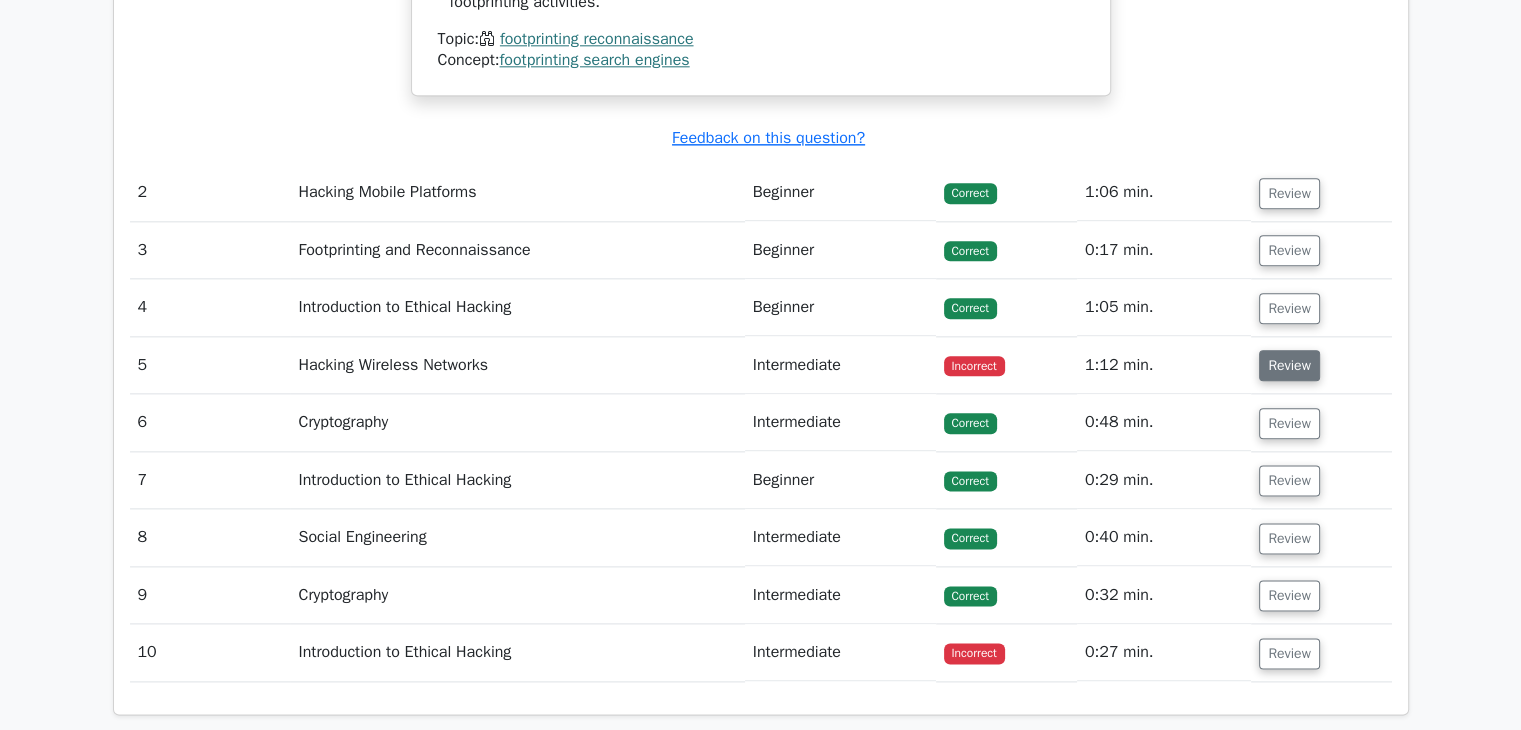 click on "Review" at bounding box center (1289, 365) 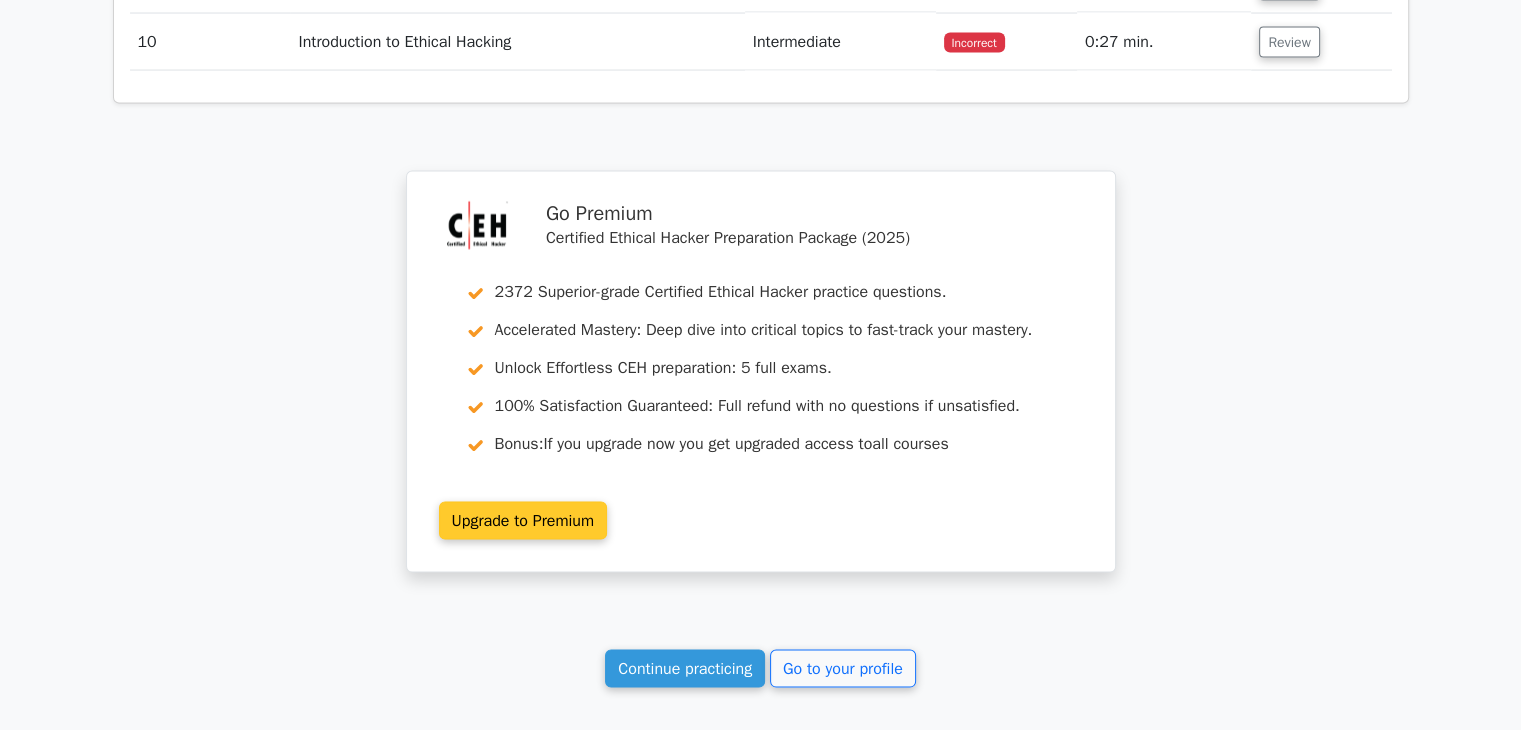 scroll, scrollTop: 3900, scrollLeft: 0, axis: vertical 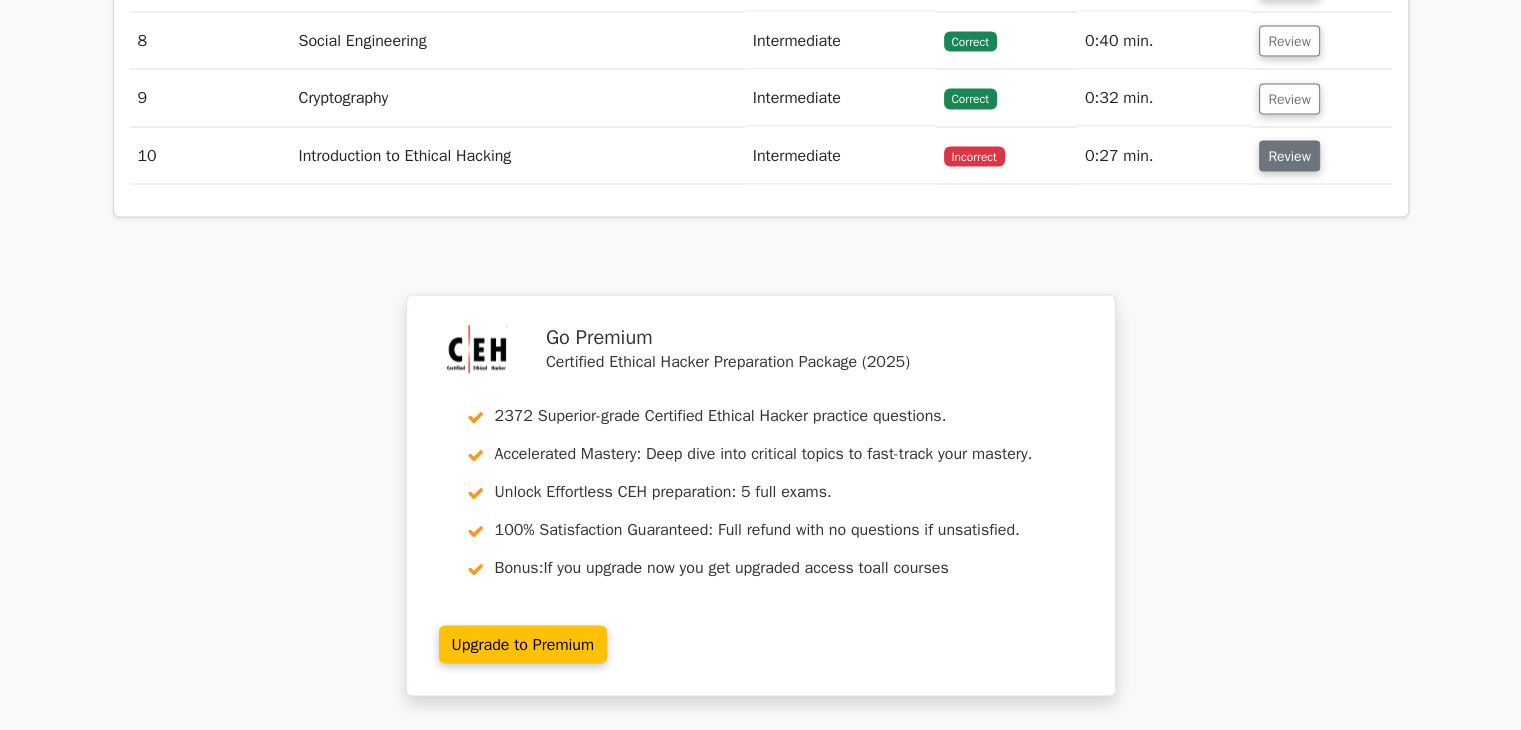click on "Review" at bounding box center (1289, 156) 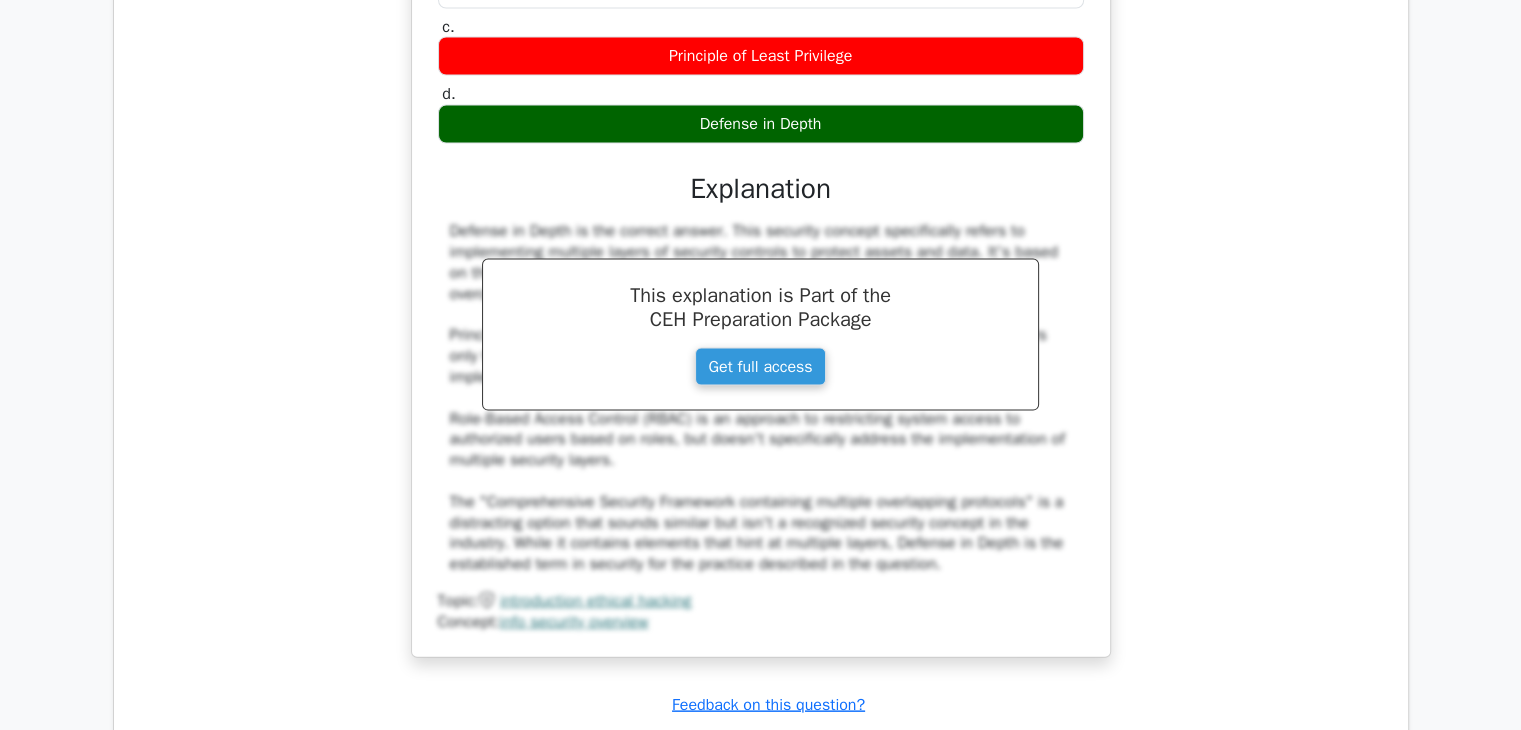 scroll, scrollTop: 4400, scrollLeft: 0, axis: vertical 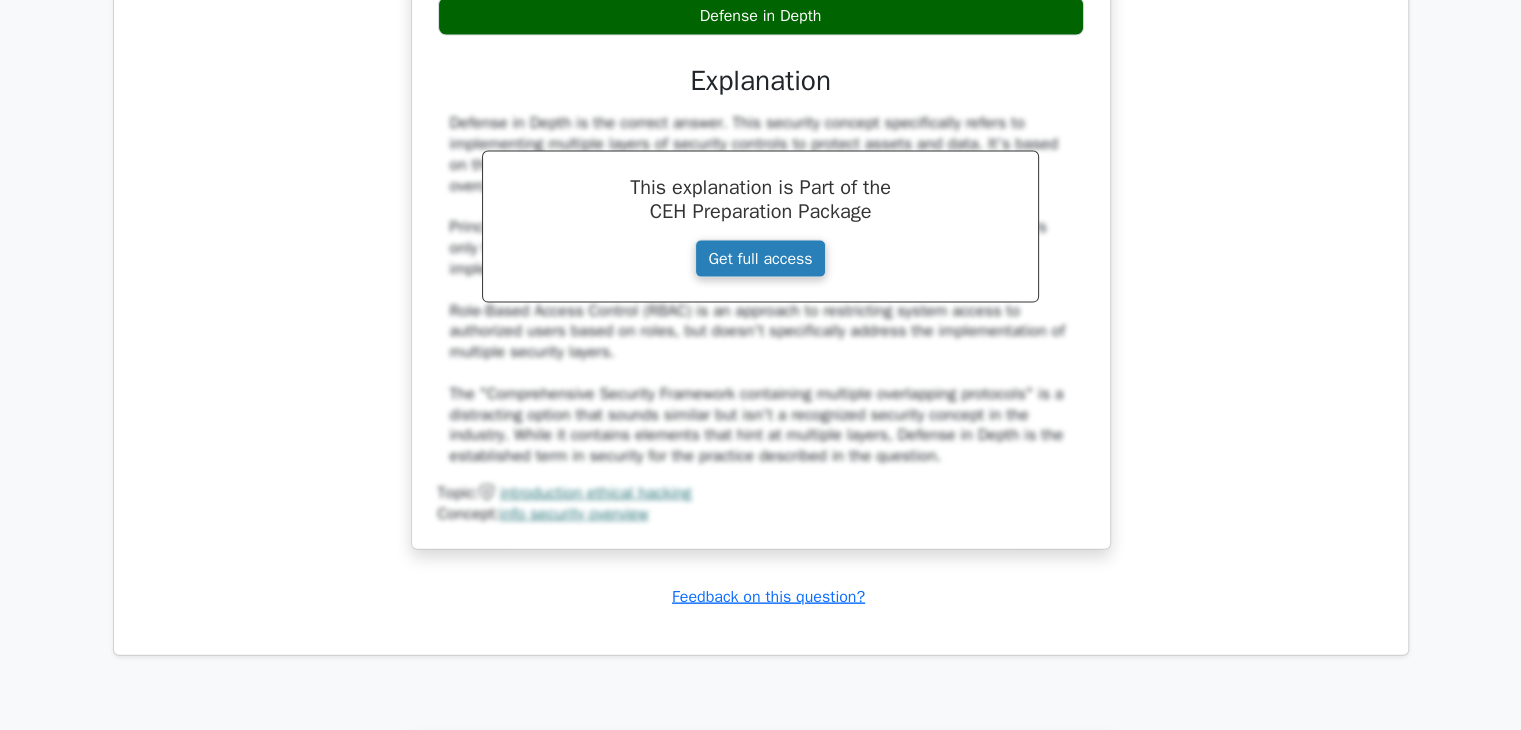click on "Get full access" at bounding box center [760, 259] 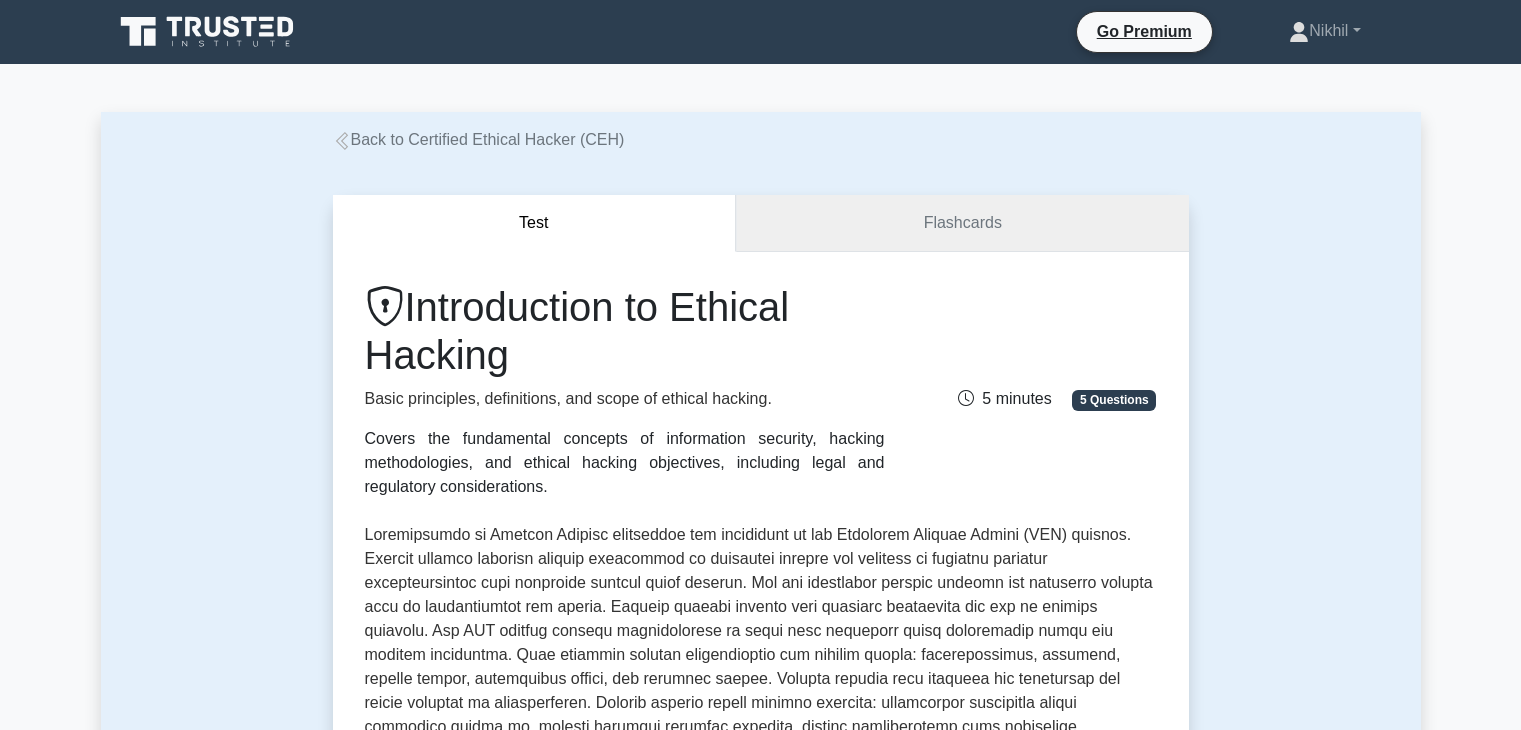 scroll, scrollTop: 0, scrollLeft: 0, axis: both 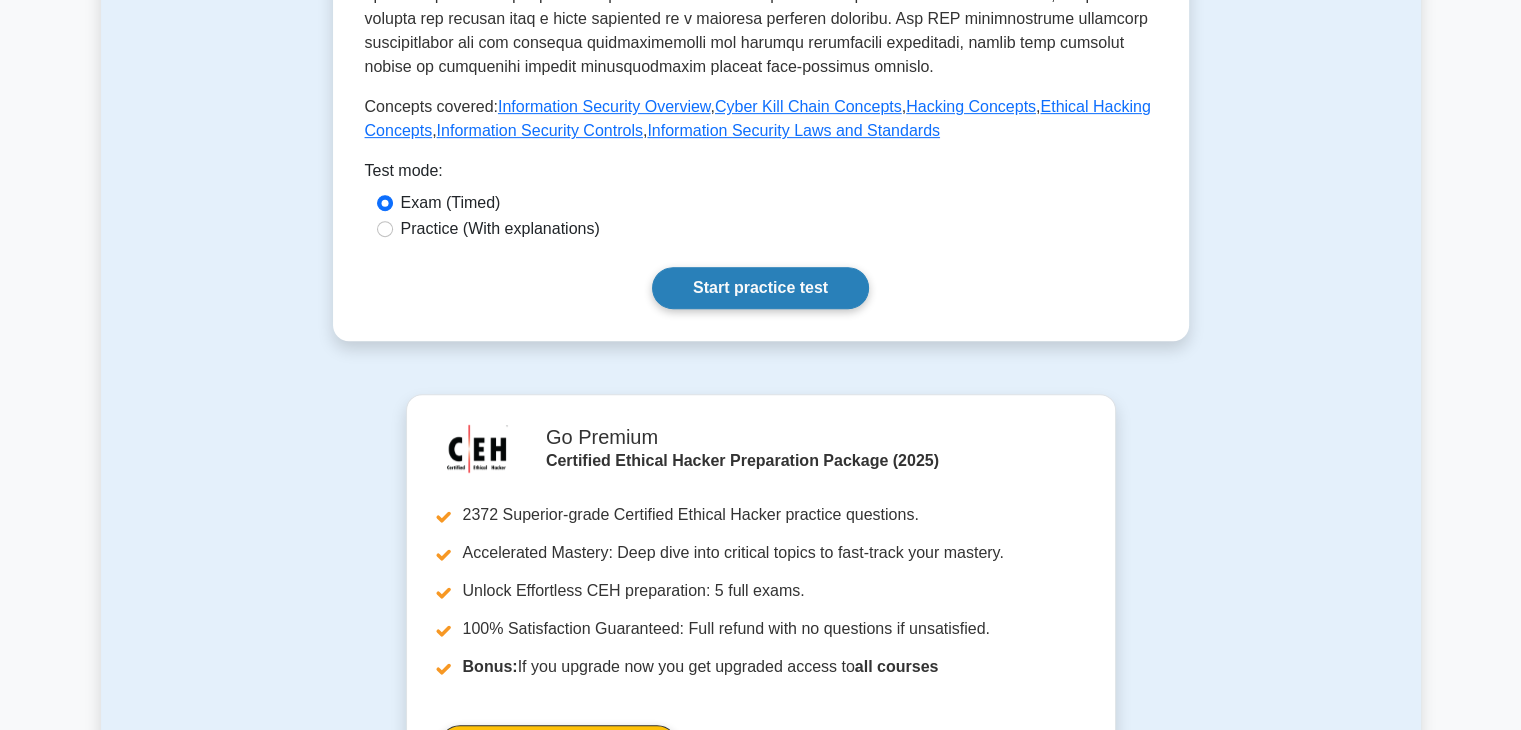 click on "Start practice test" at bounding box center (760, 288) 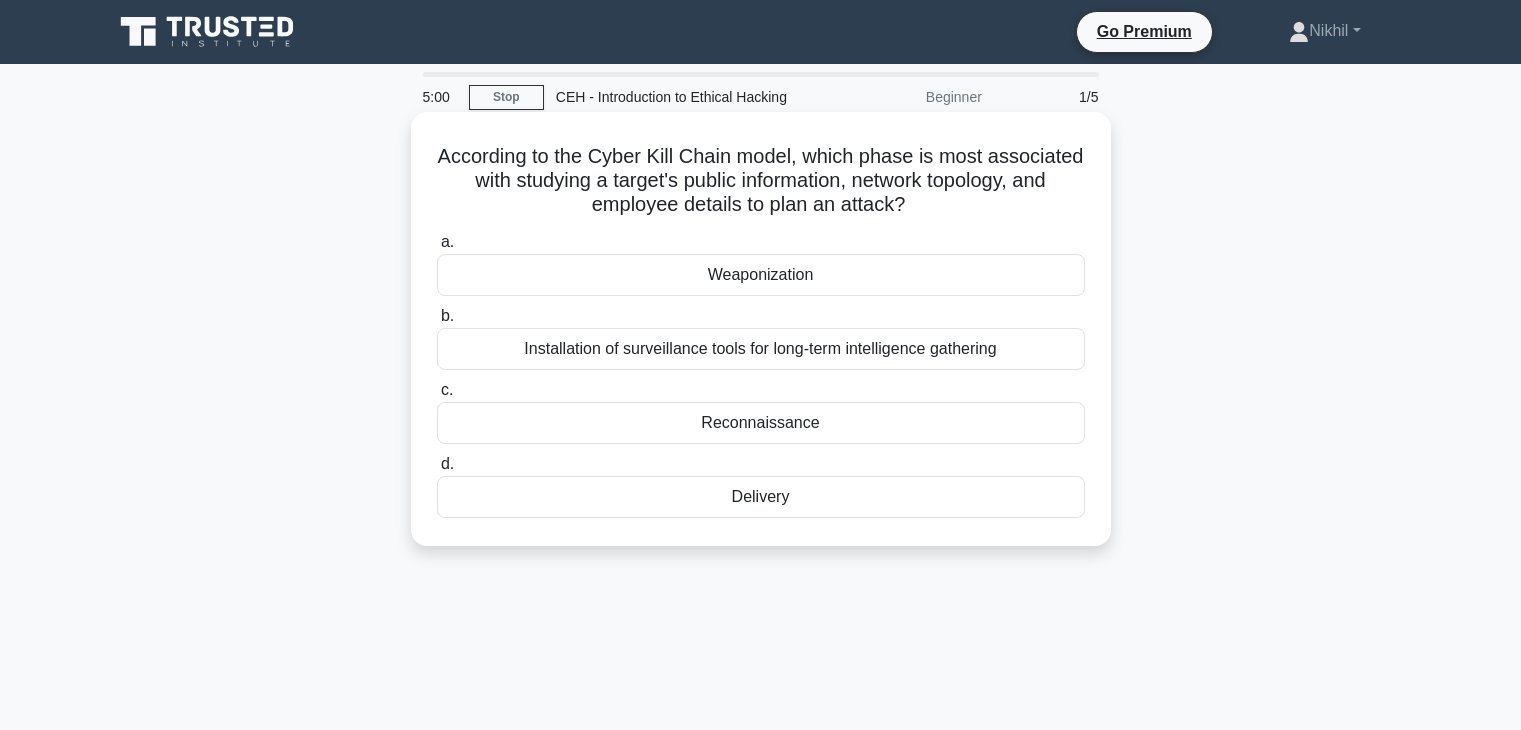 scroll, scrollTop: 0, scrollLeft: 0, axis: both 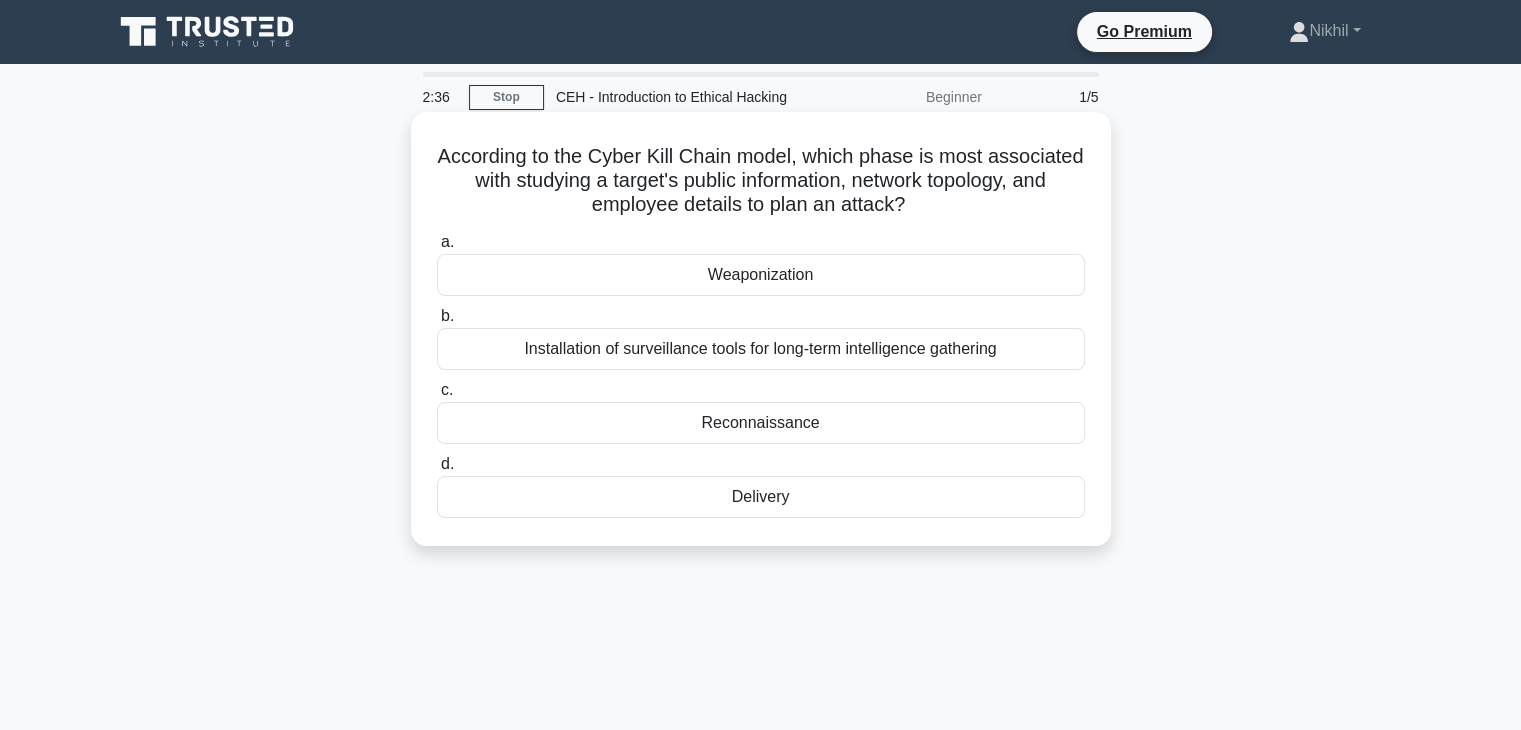 click on "Weaponization" at bounding box center [761, 275] 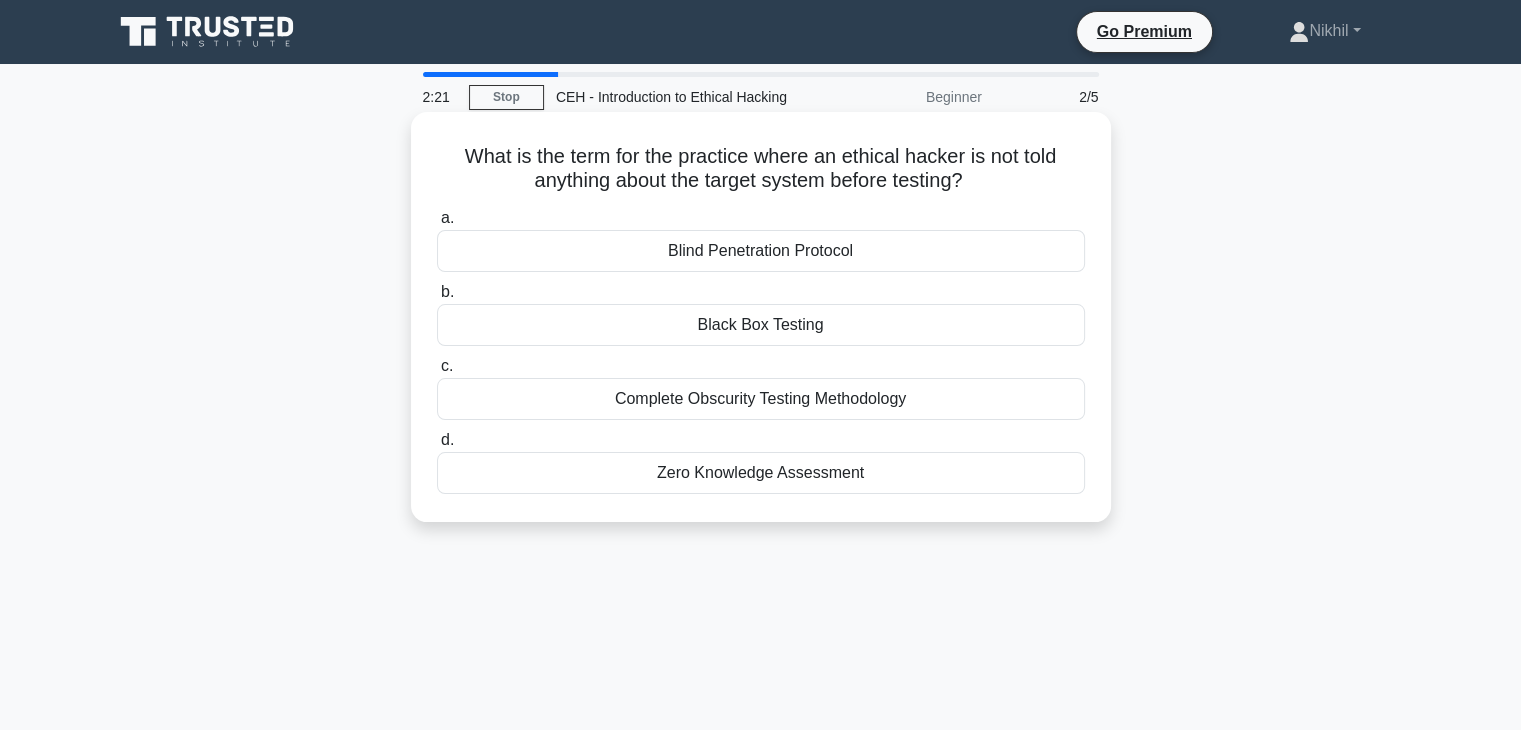 click on "Blind Penetration Protocol" at bounding box center [761, 251] 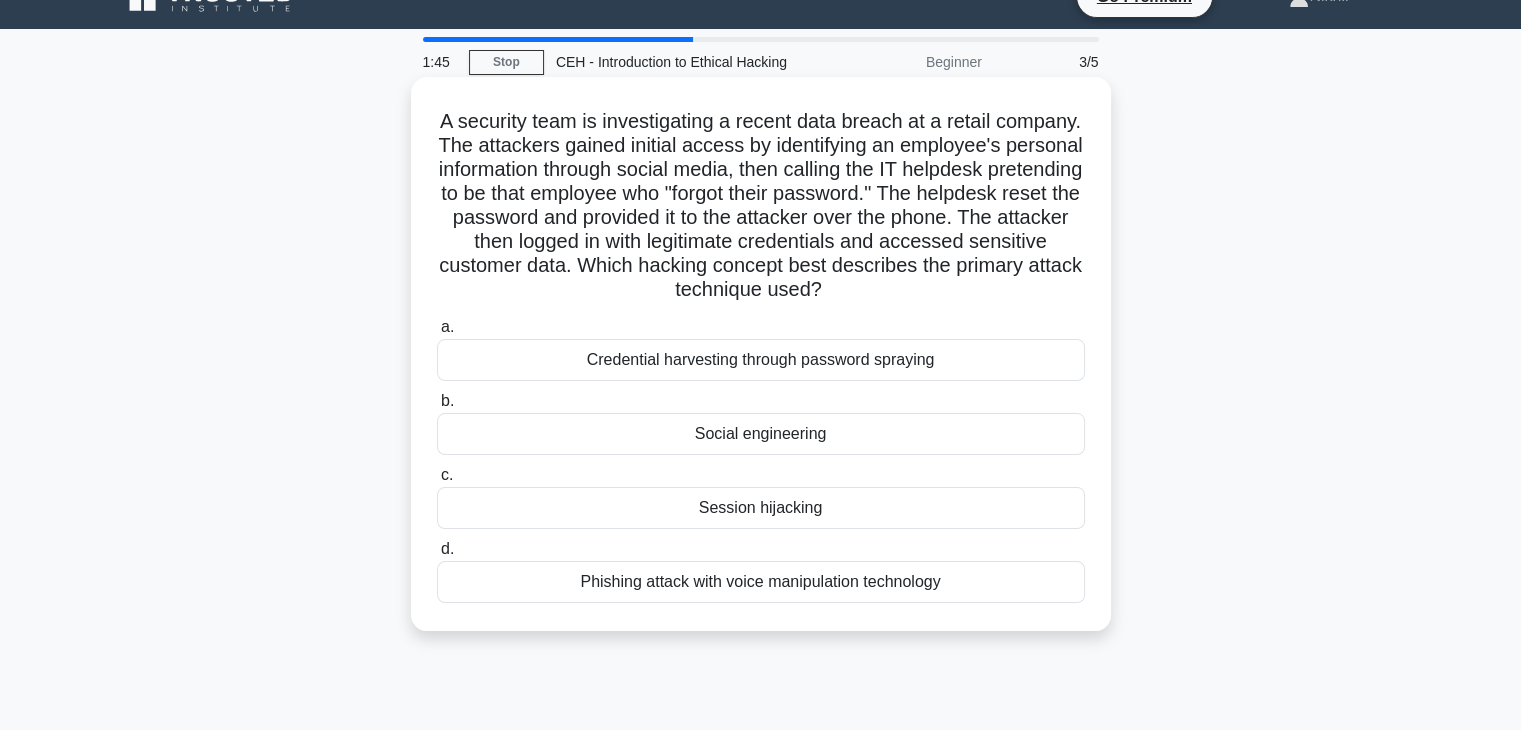 scroll, scrollTop: 0, scrollLeft: 0, axis: both 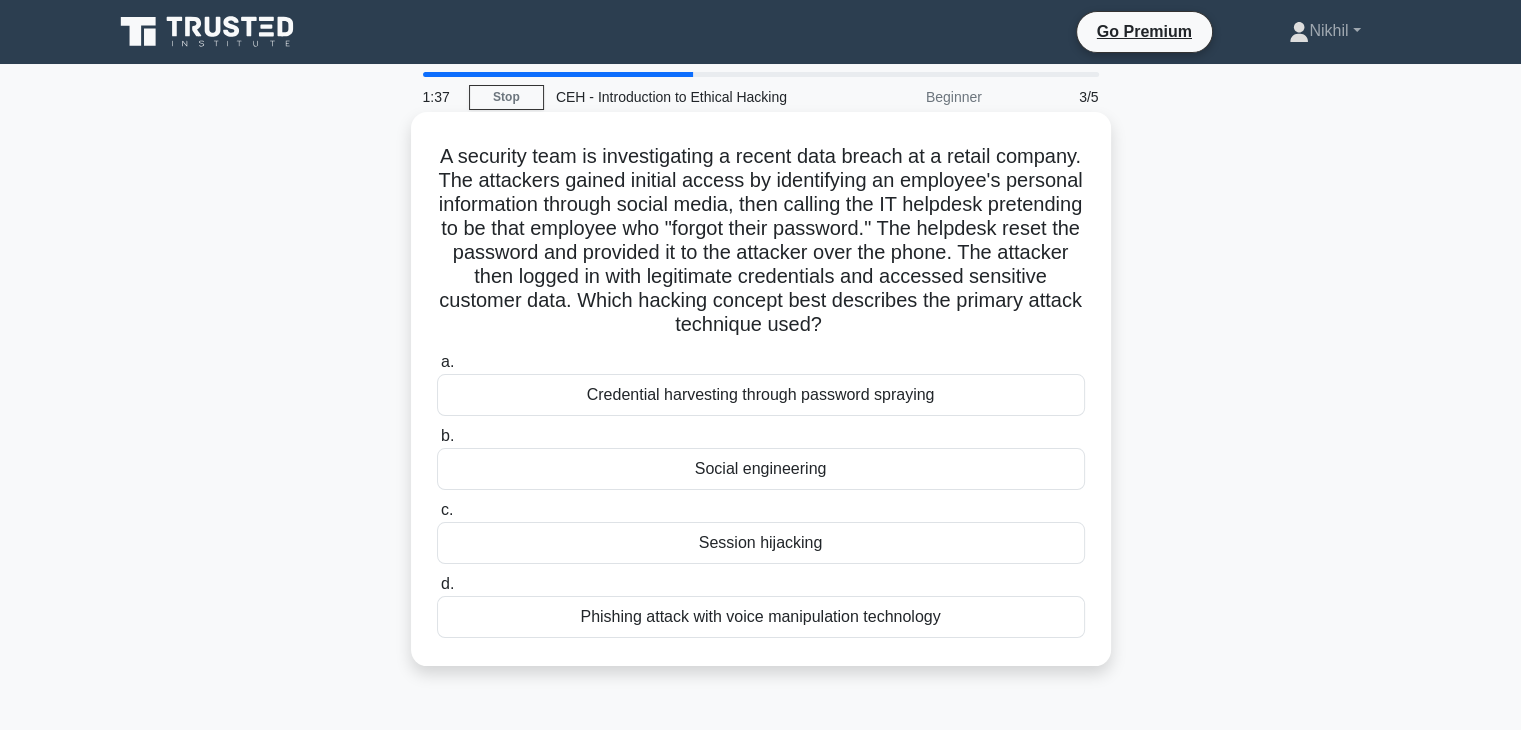 click on "Phishing attack with voice manipulation technology" at bounding box center [761, 617] 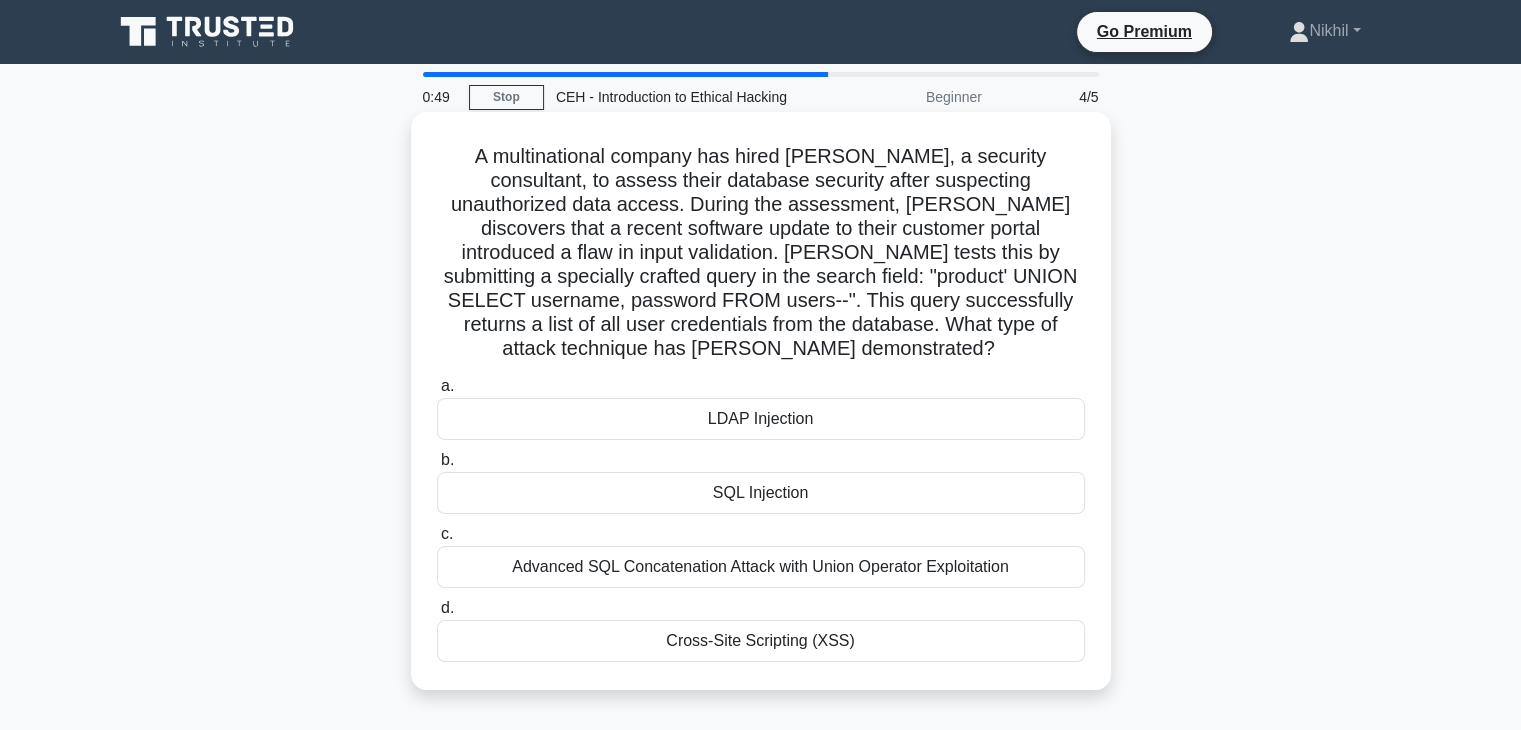 click on "SQL Injection" at bounding box center (761, 493) 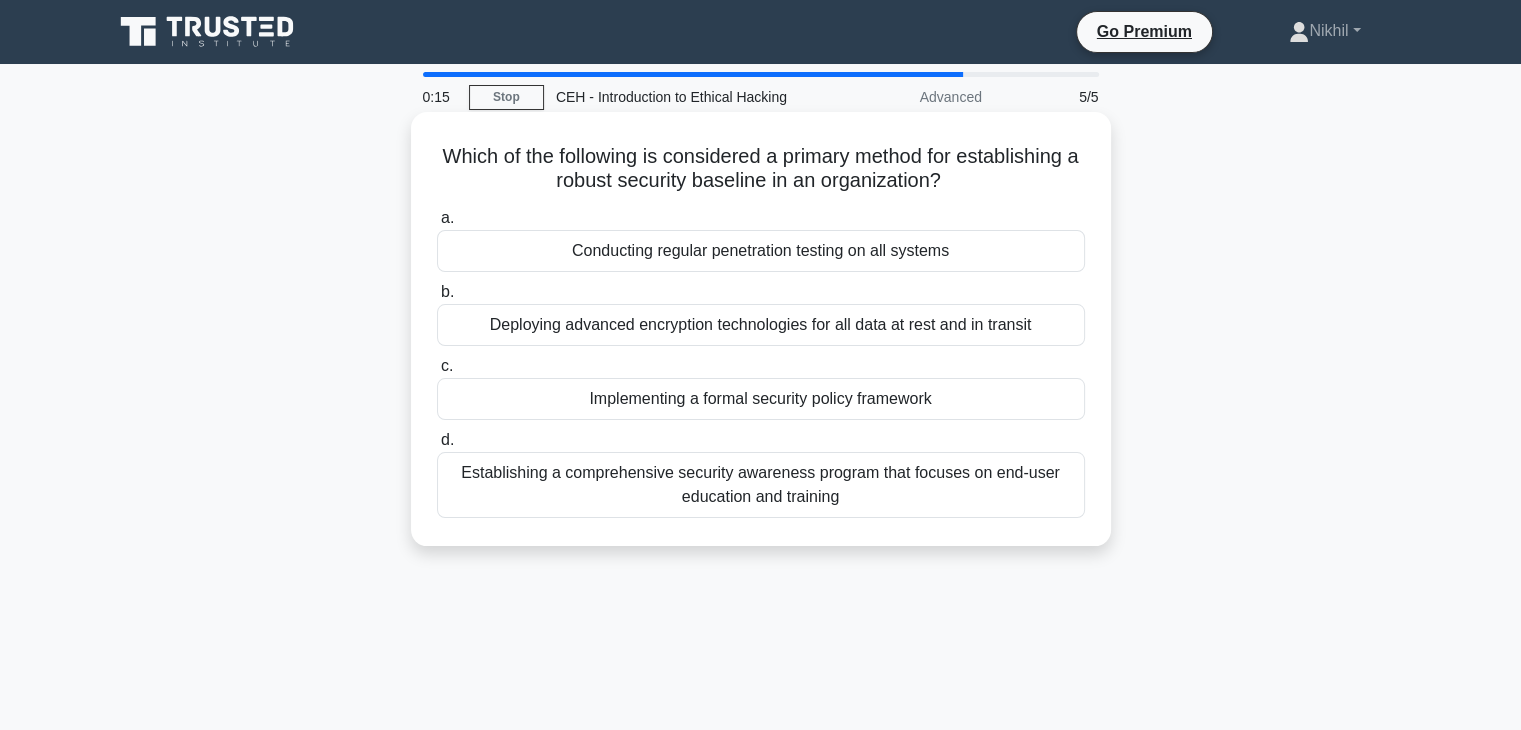 click on "Establishing a comprehensive security awareness program that focuses on end-user education and training" at bounding box center (761, 485) 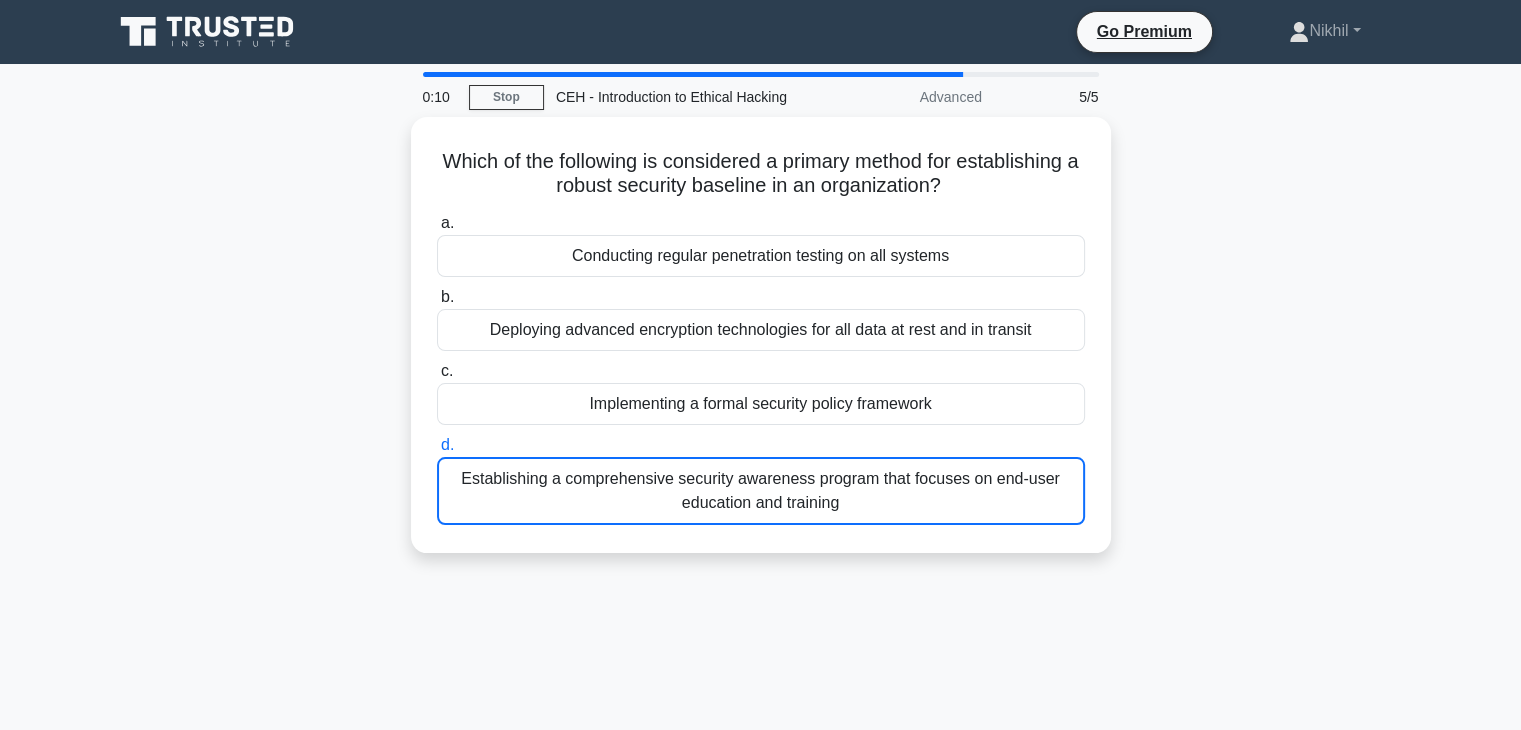 click 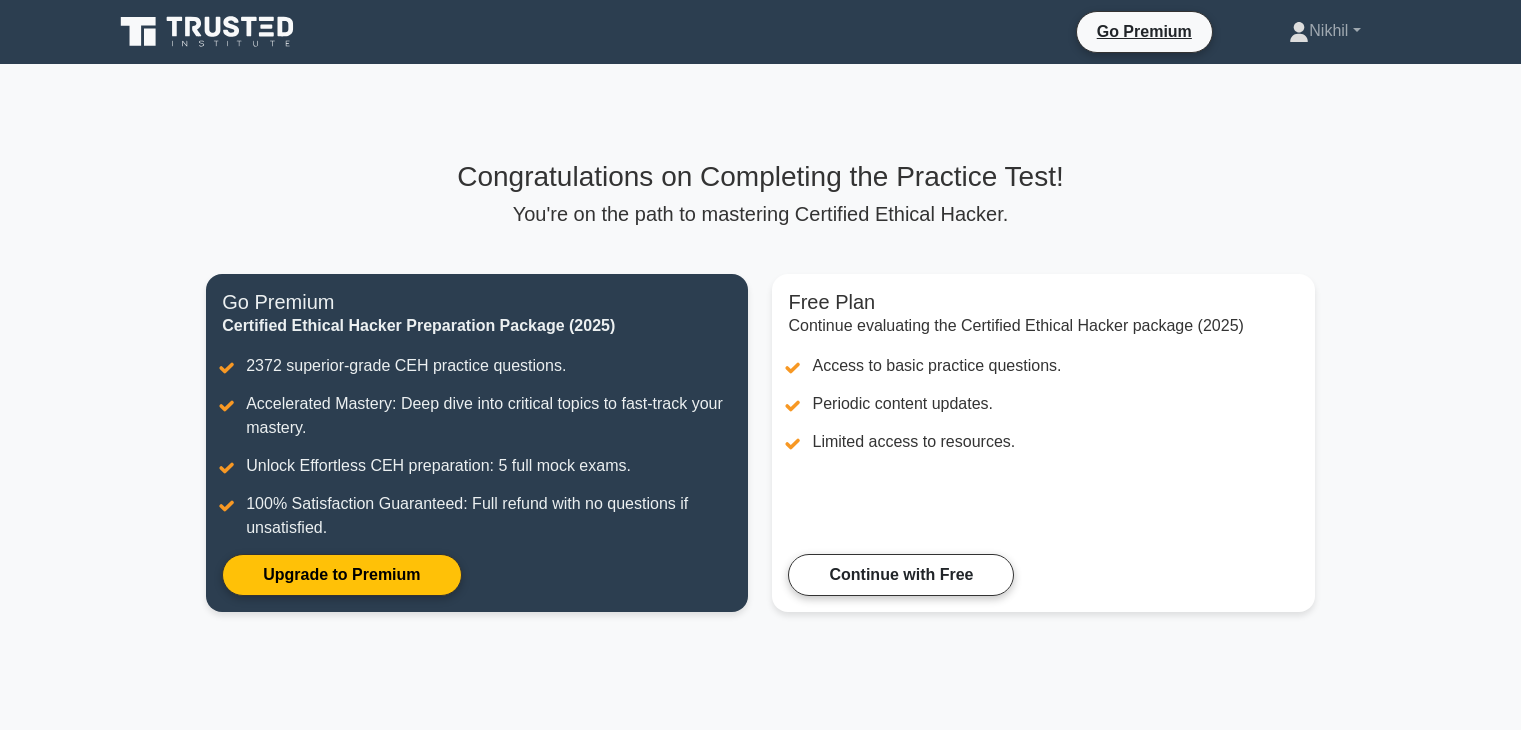 scroll, scrollTop: 0, scrollLeft: 0, axis: both 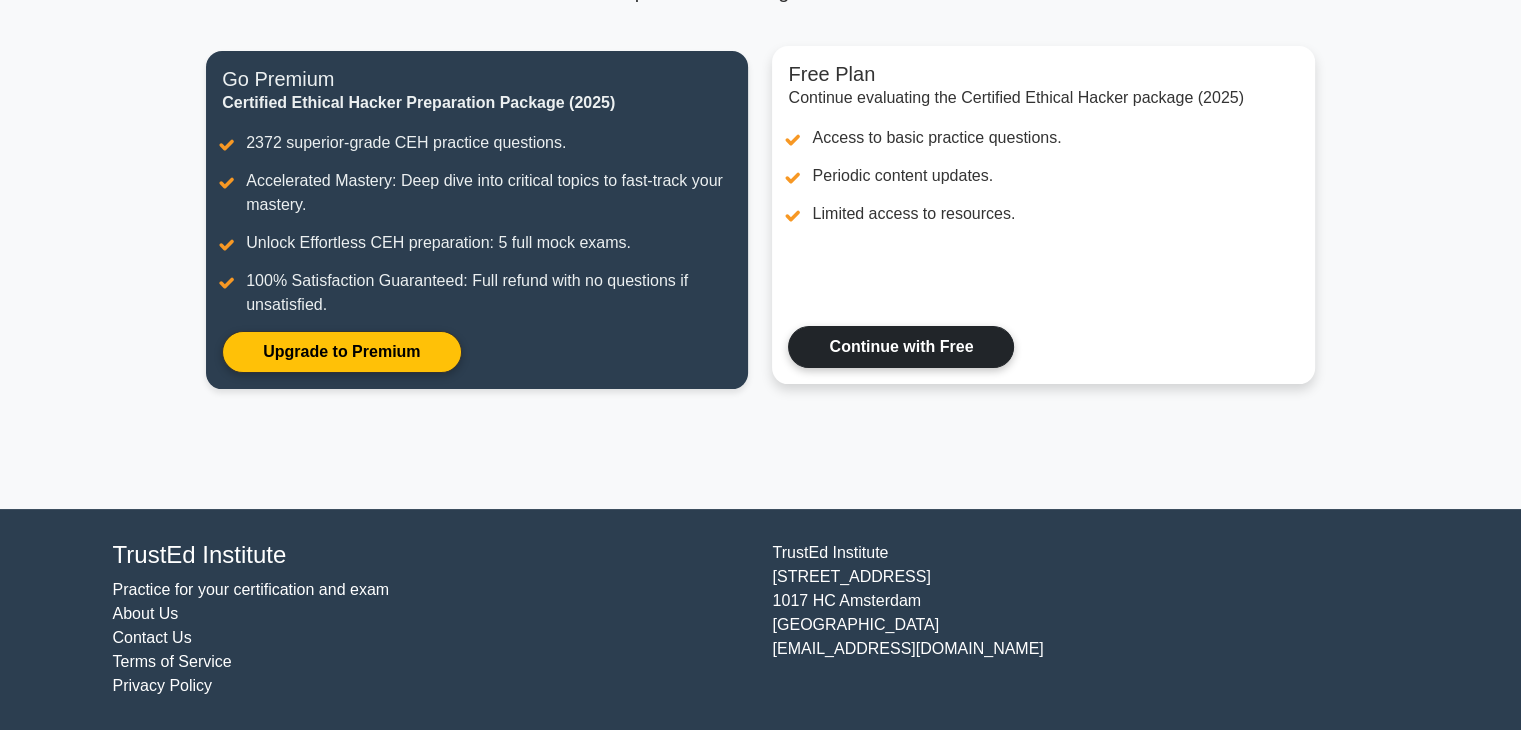 click on "Continue with Free" at bounding box center [901, 347] 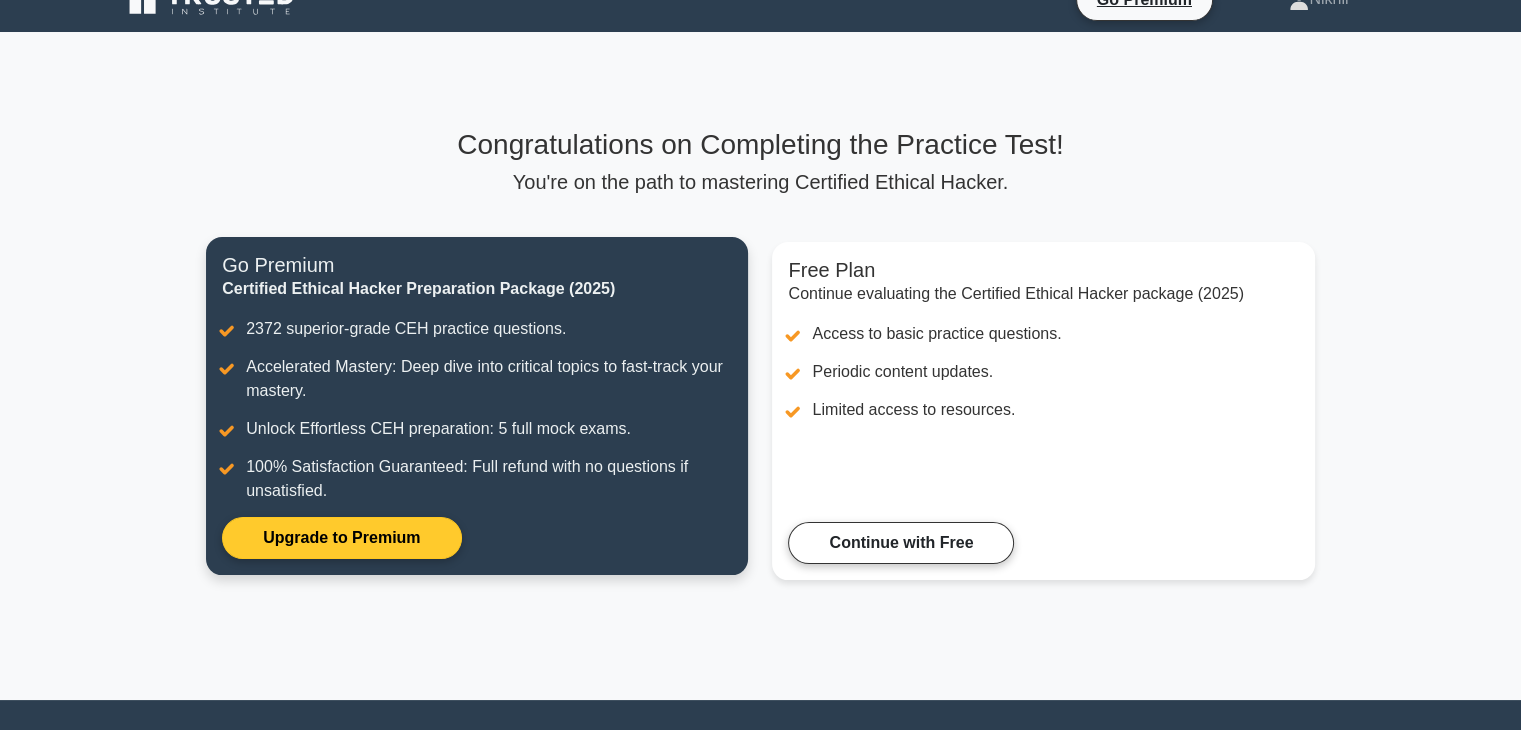 scroll, scrollTop: 0, scrollLeft: 0, axis: both 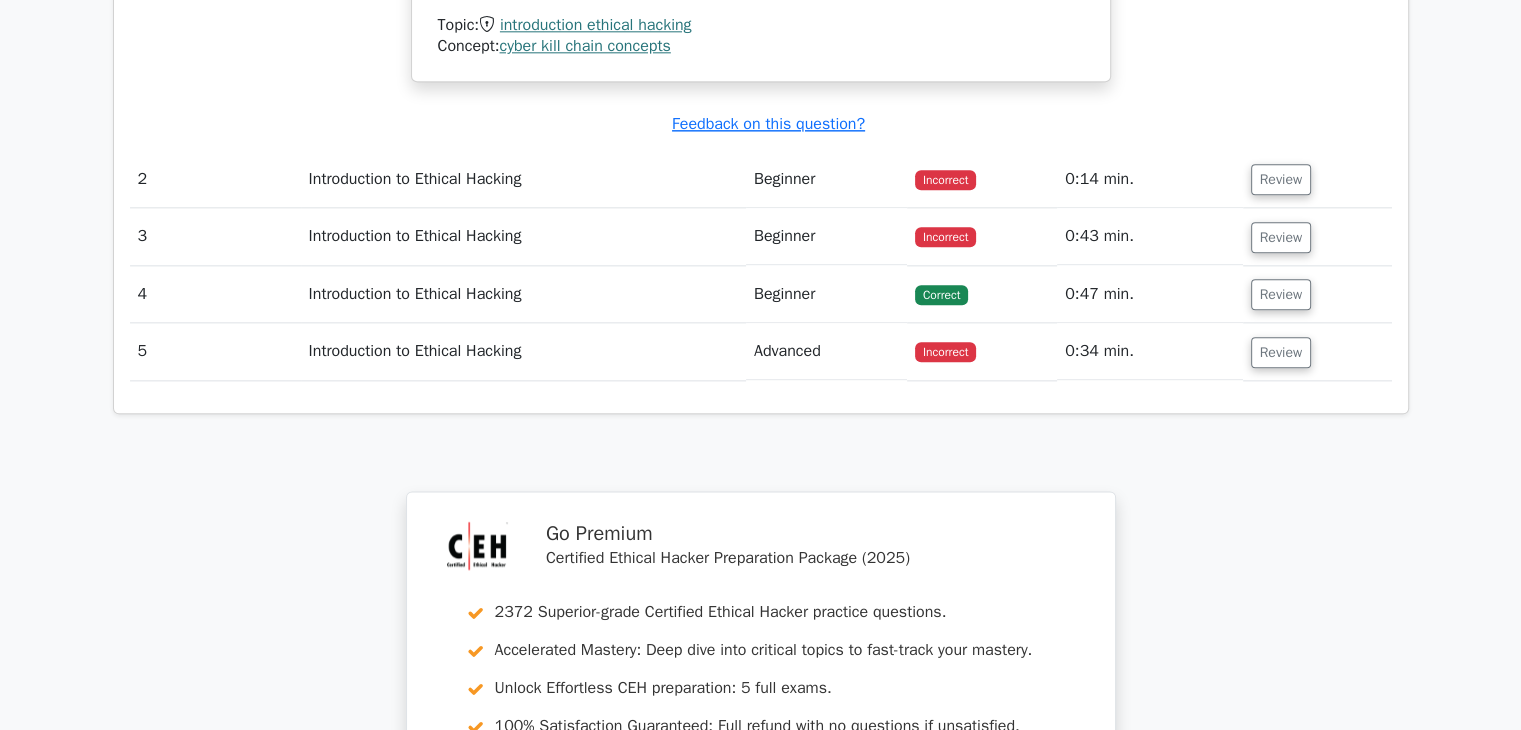 click on "Introduction to Ethical Hacking" at bounding box center (523, 294) 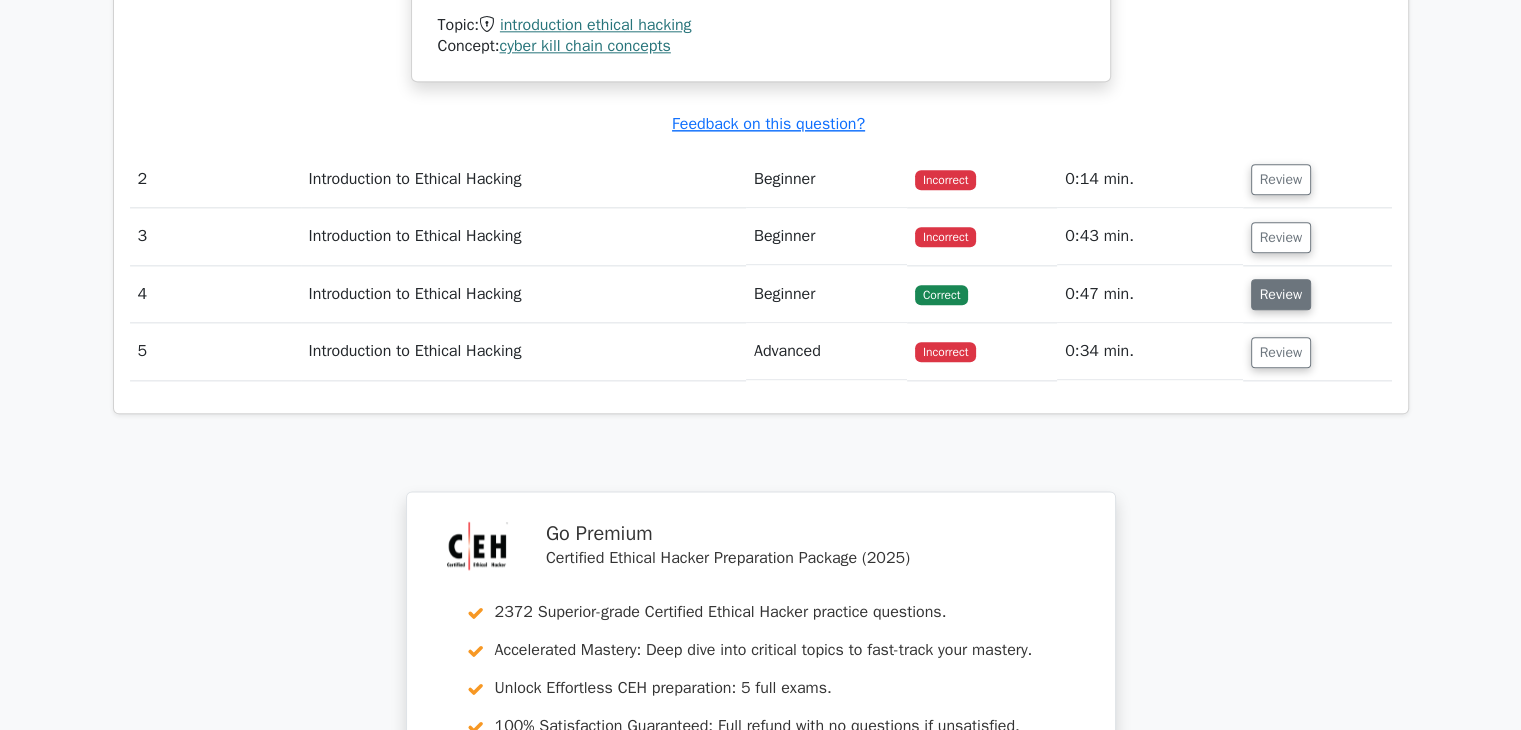 click on "Review" at bounding box center [1281, 294] 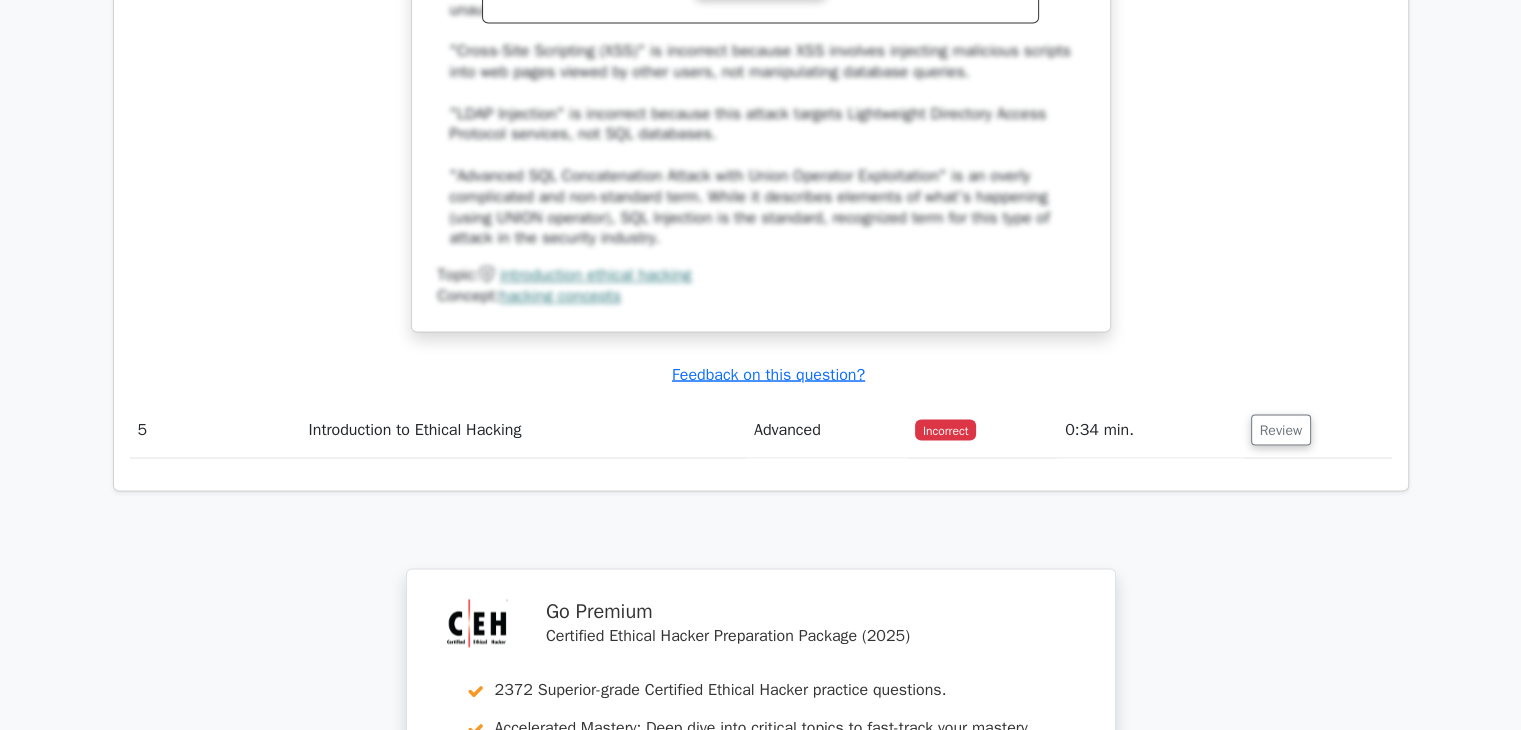 scroll, scrollTop: 3600, scrollLeft: 0, axis: vertical 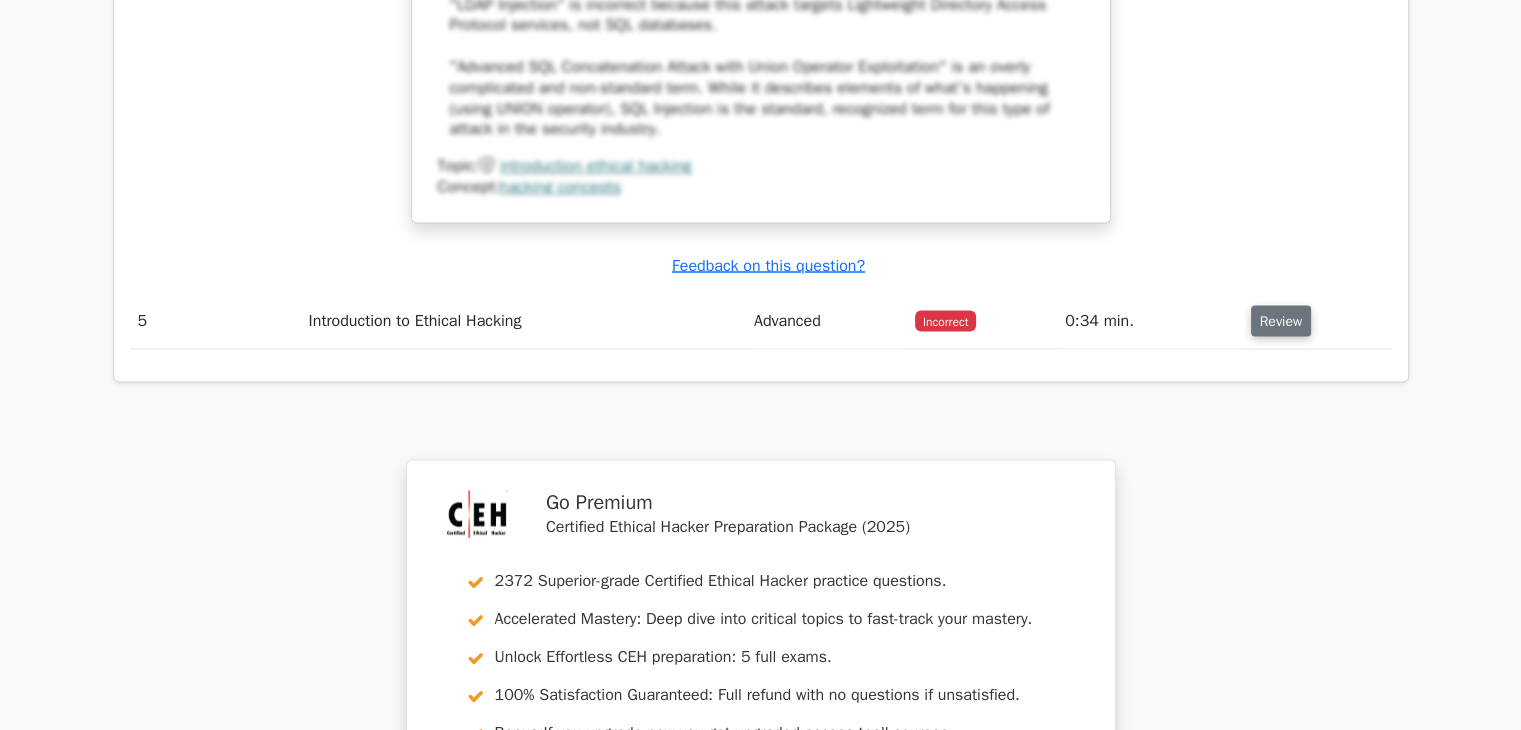 click on "Review" at bounding box center [1281, 320] 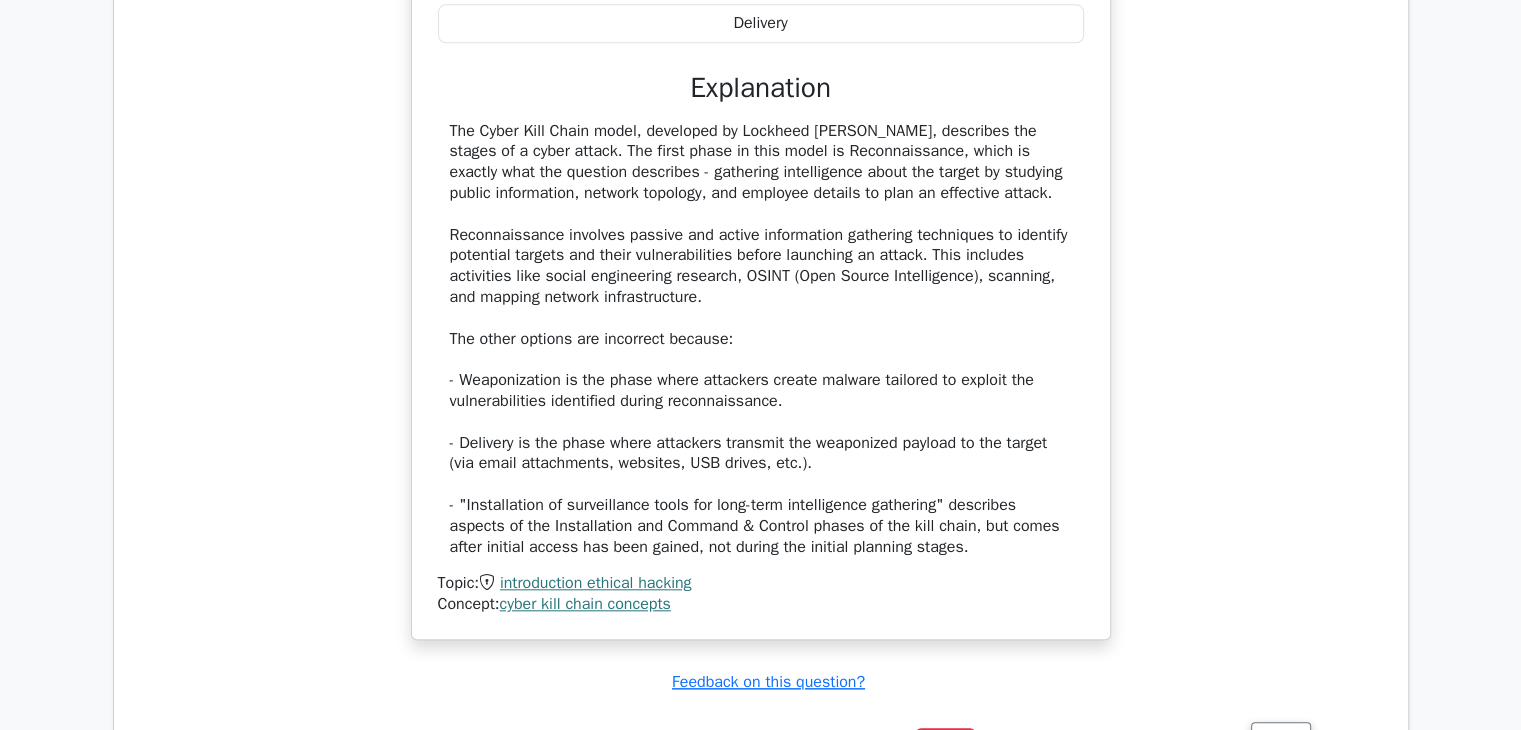 scroll, scrollTop: 1800, scrollLeft: 0, axis: vertical 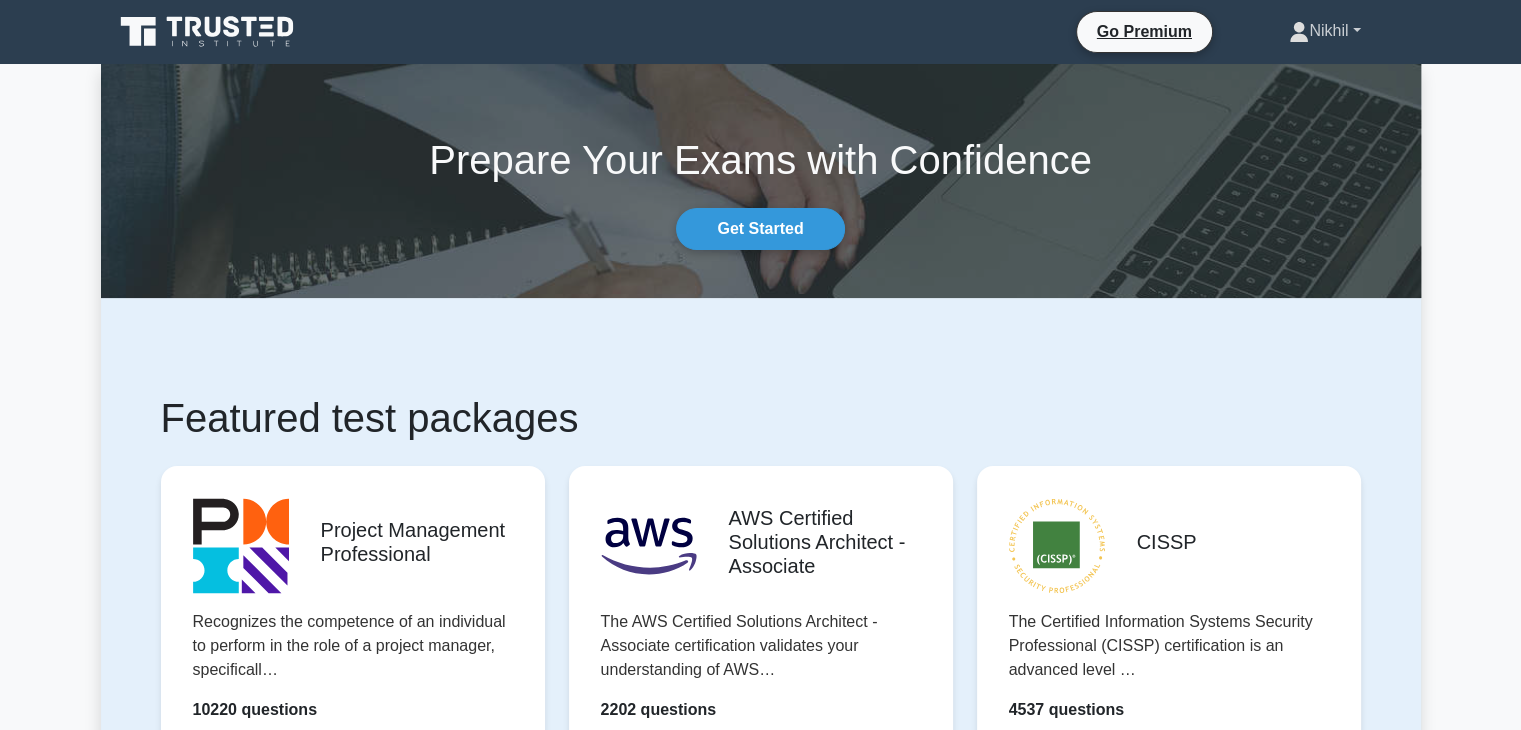 click on "Nikhil" at bounding box center (1324, 31) 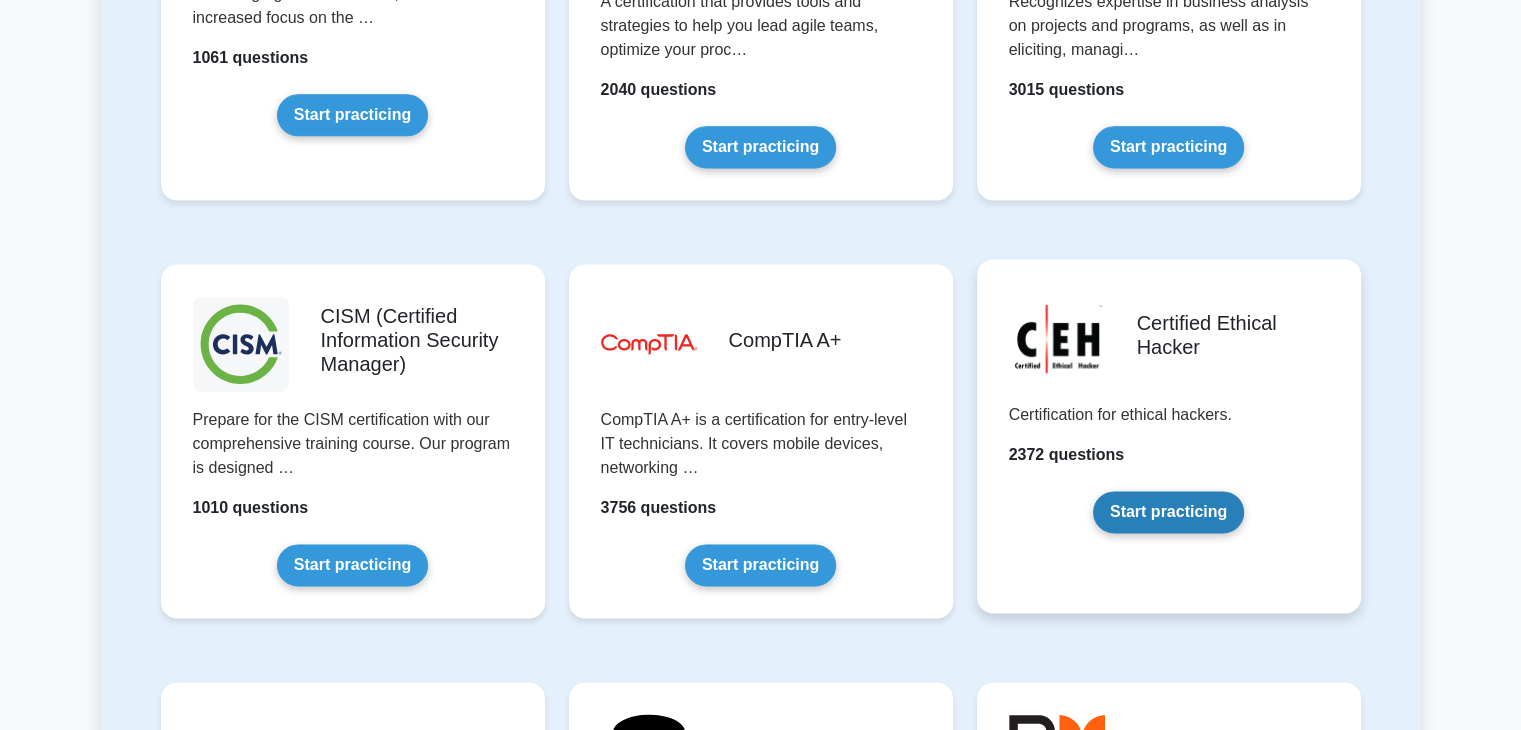 scroll, scrollTop: 2744, scrollLeft: 0, axis: vertical 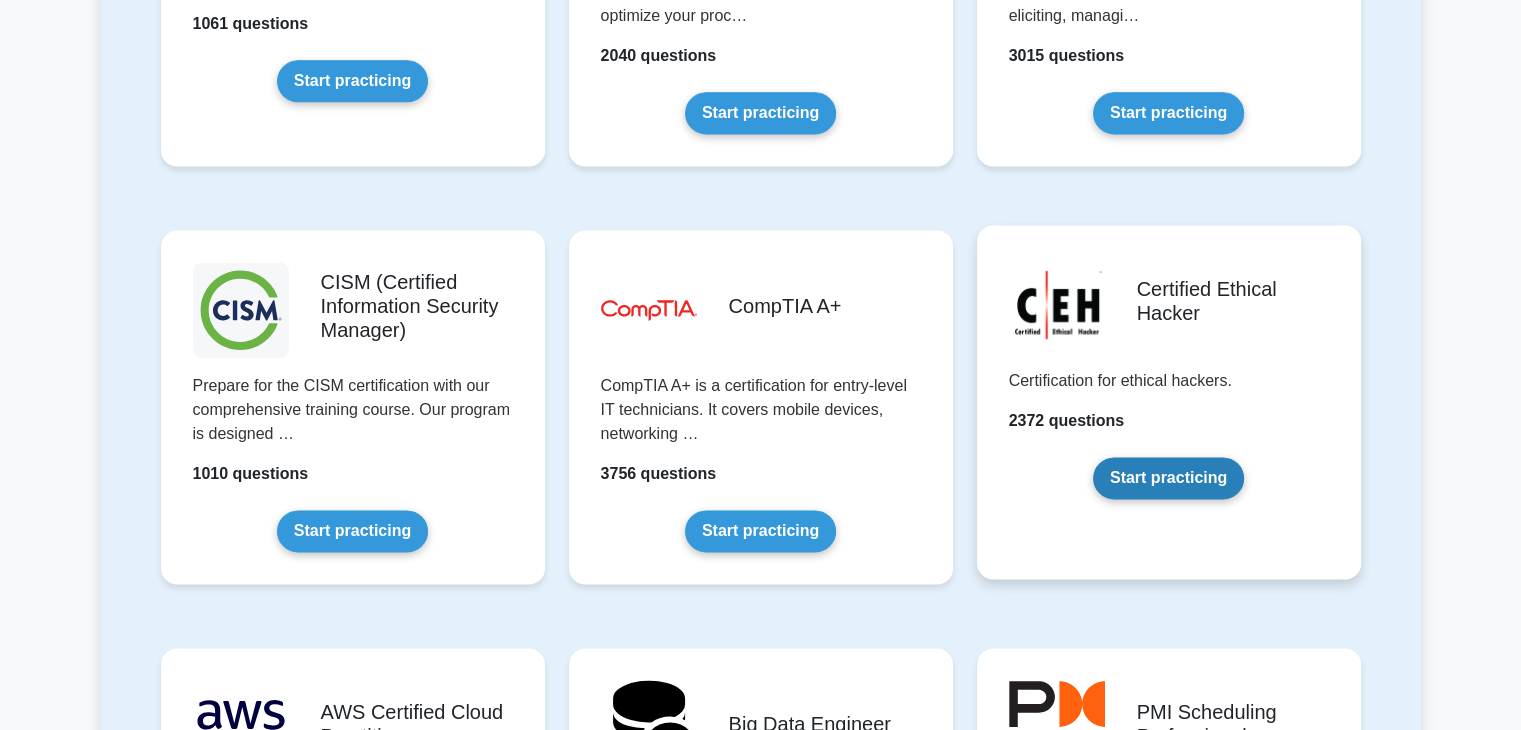 click on "Start practicing" at bounding box center [1168, 478] 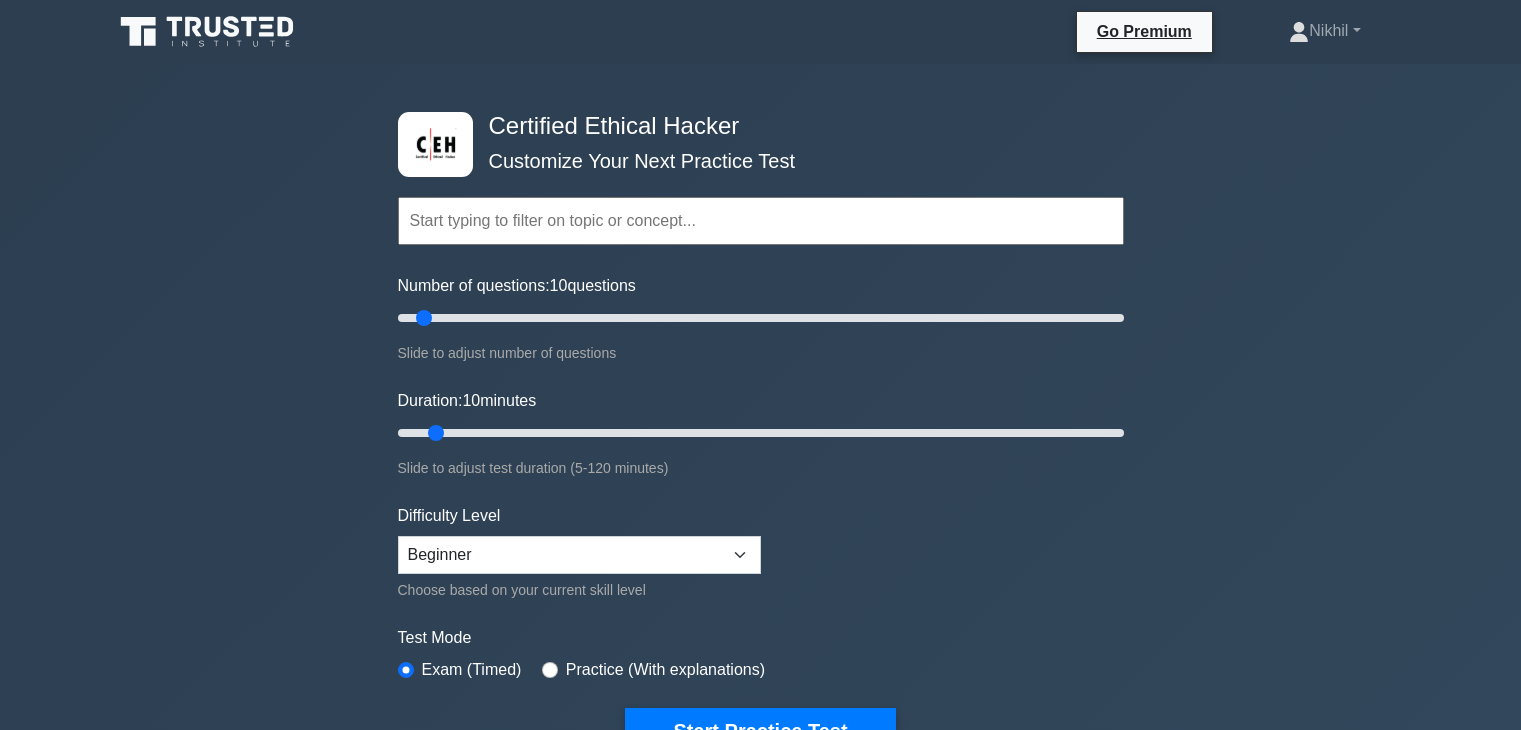 scroll, scrollTop: 0, scrollLeft: 0, axis: both 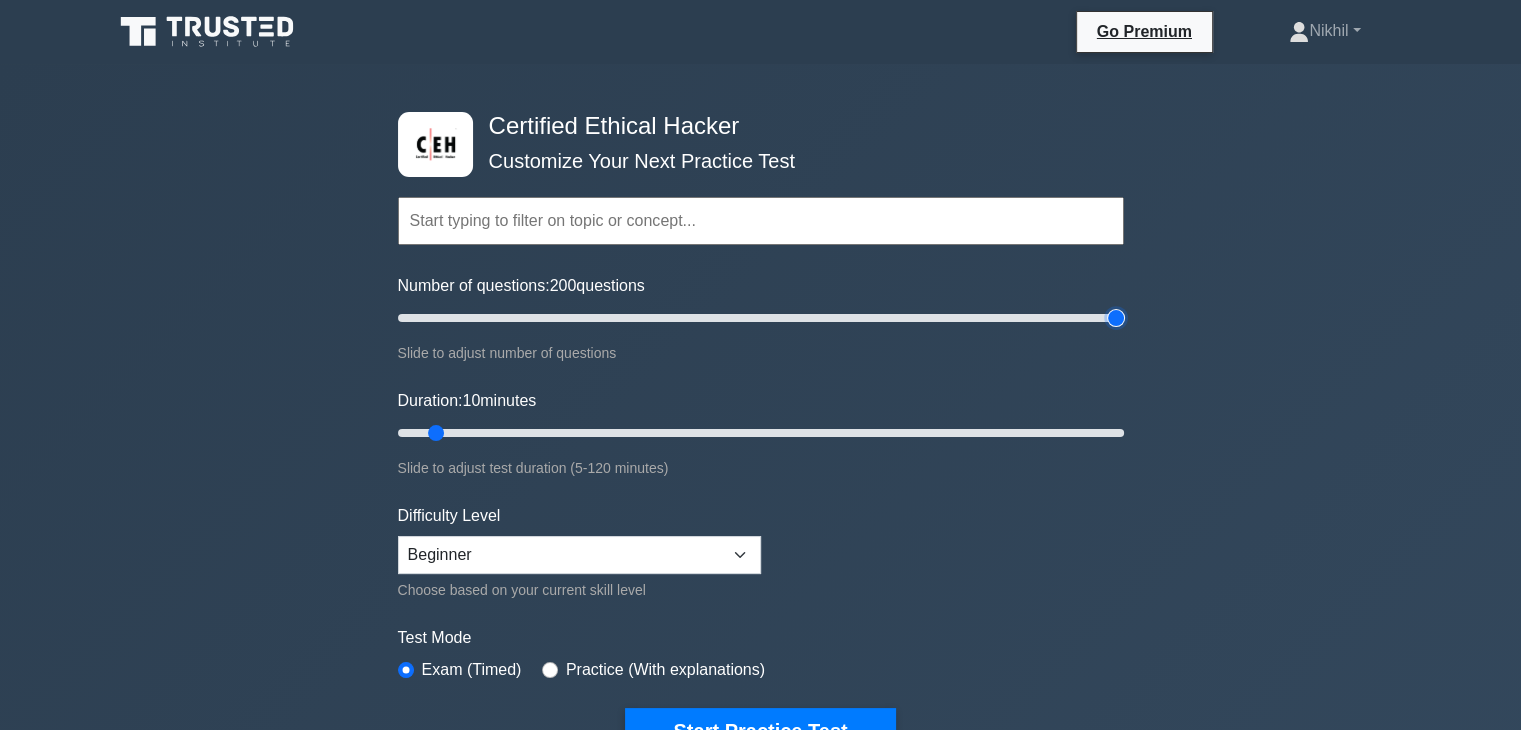 drag, startPoint x: 429, startPoint y: 316, endPoint x: 1255, endPoint y: 330, distance: 826.11865 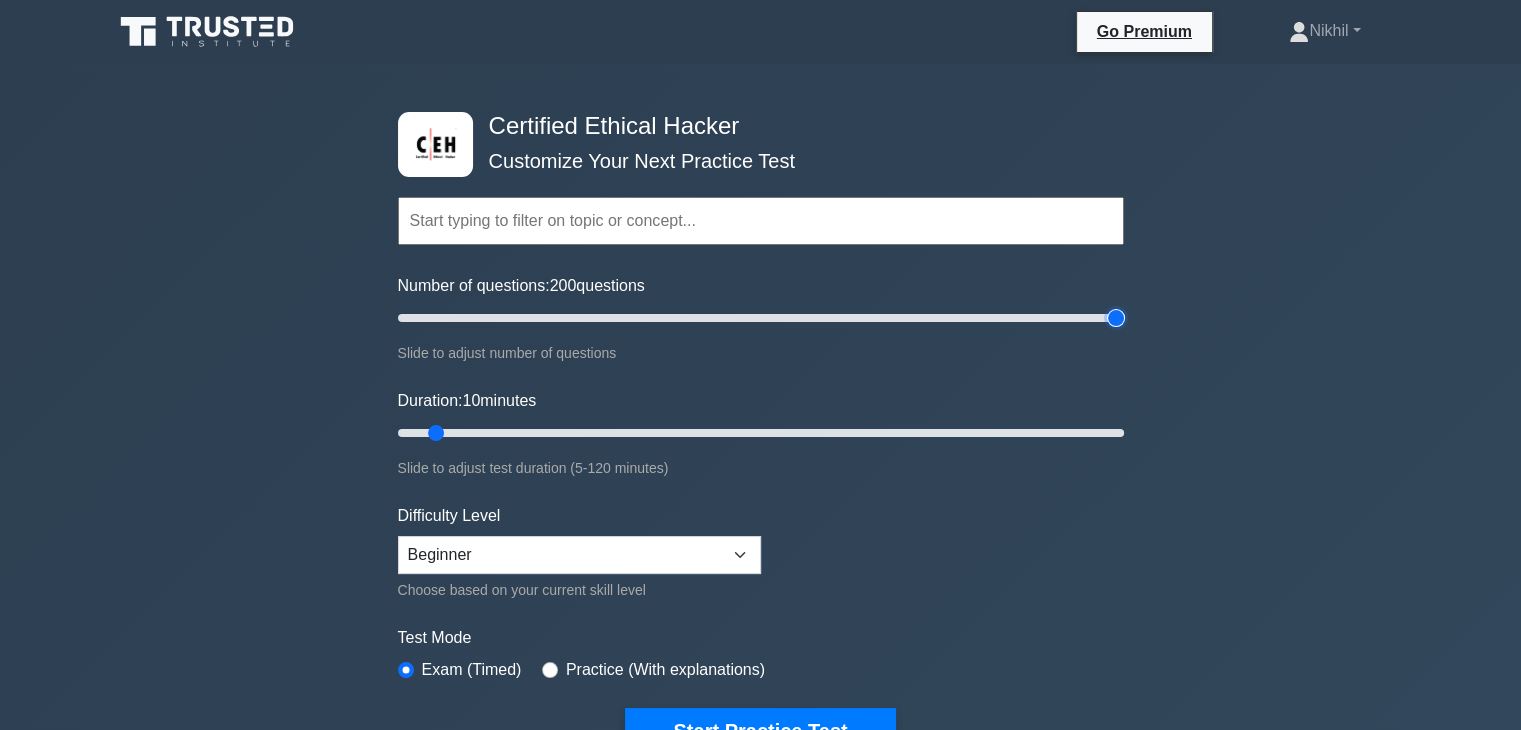 type on "200" 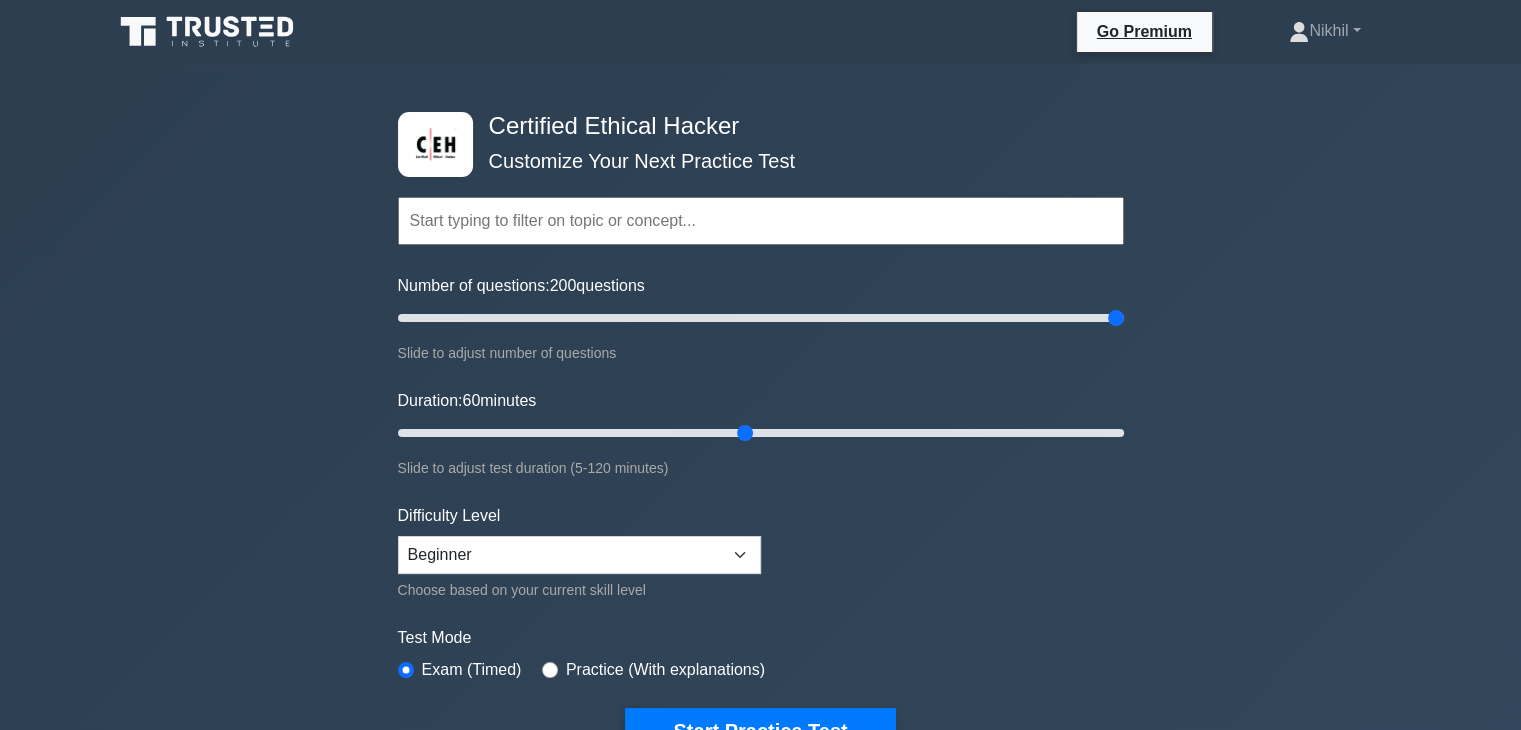 drag, startPoint x: 433, startPoint y: 428, endPoint x: 738, endPoint y: 444, distance: 305.41937 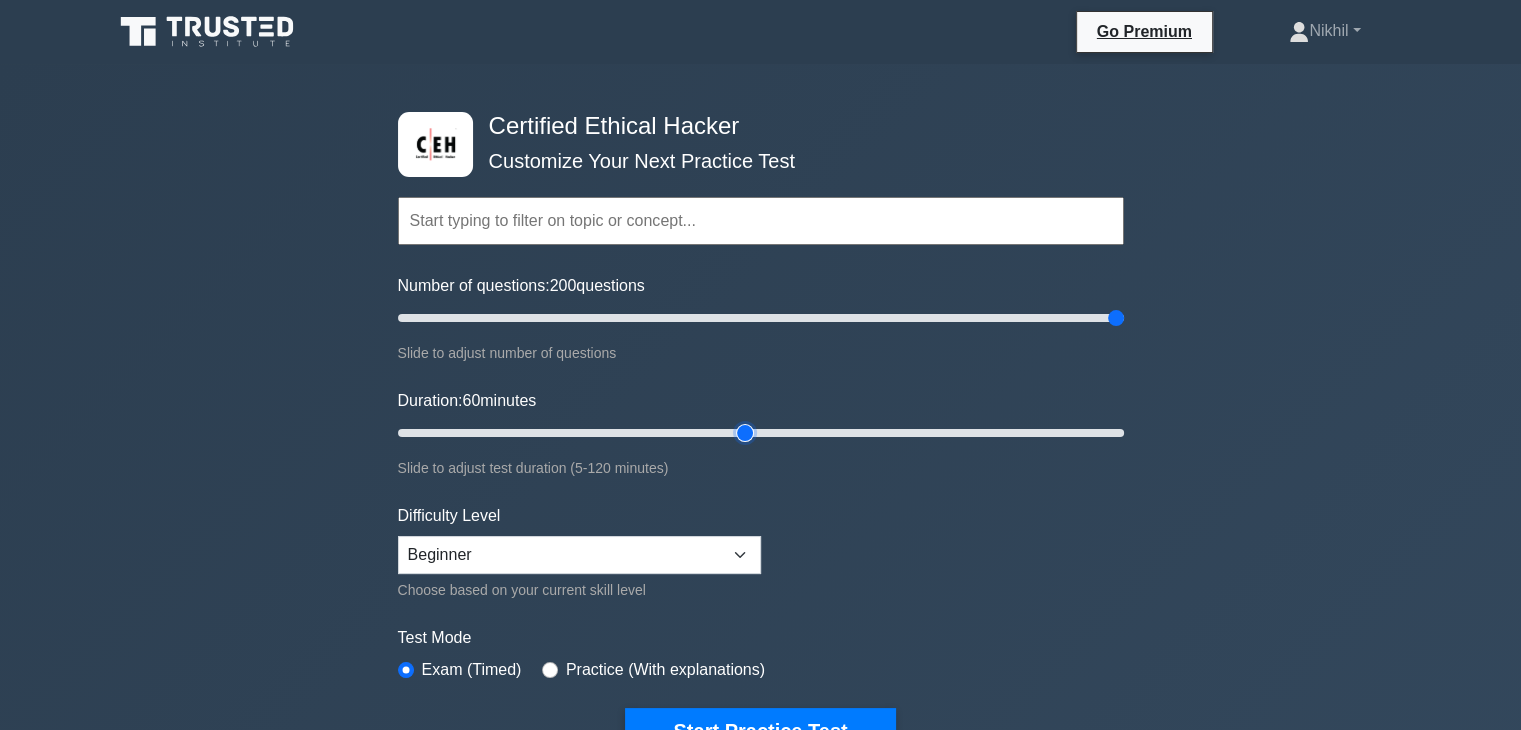 type on "60" 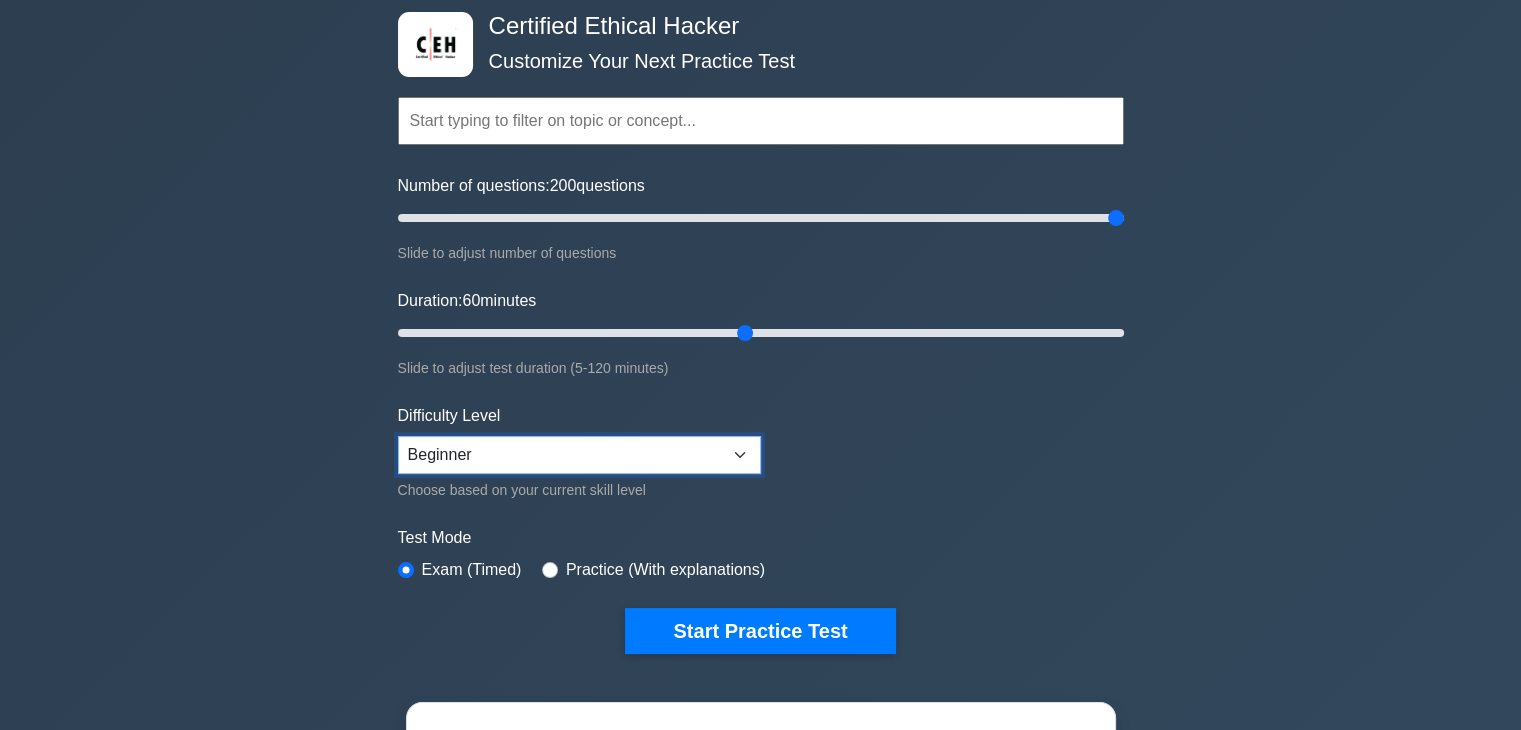 click on "Beginner
Intermediate
Expert" at bounding box center (579, 455) 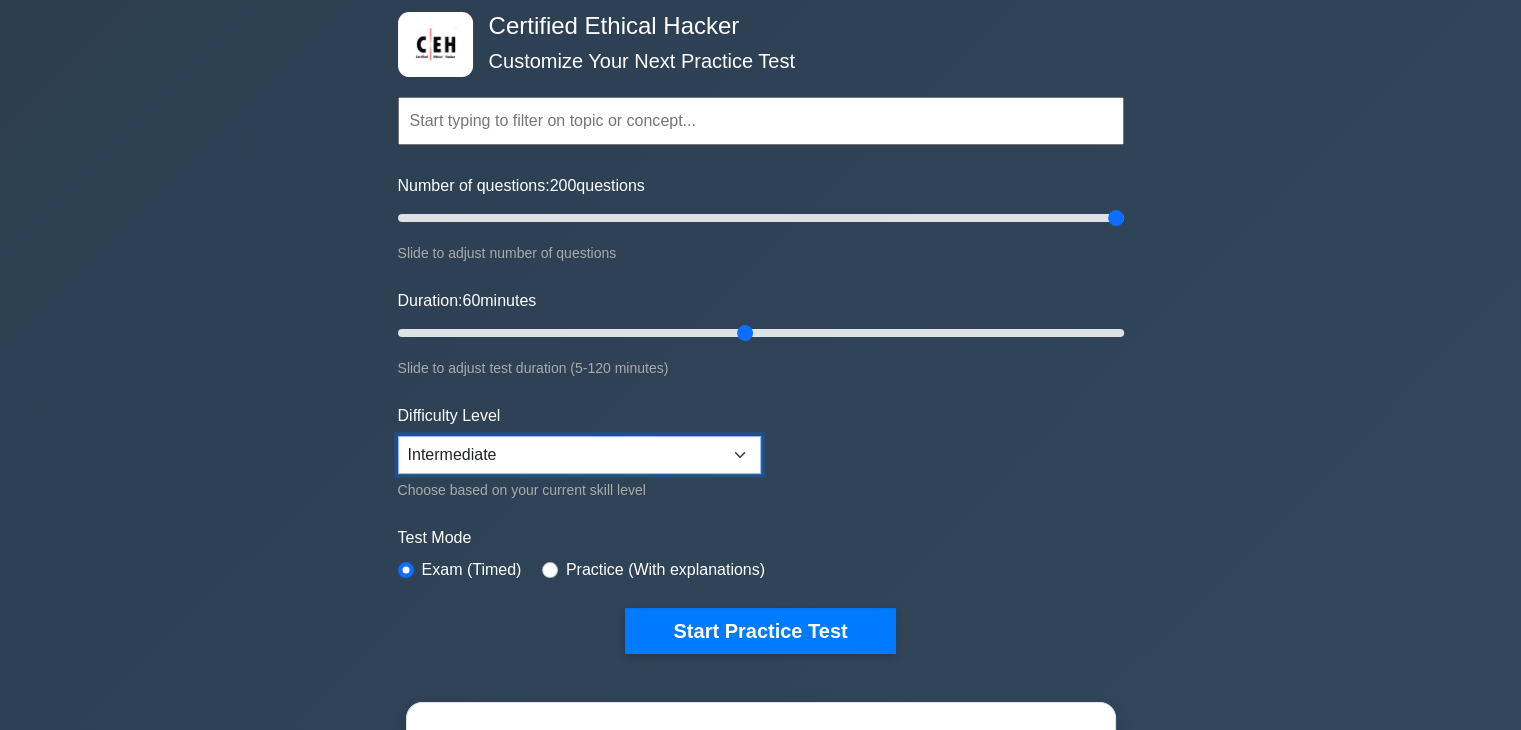 click on "Beginner
Intermediate
Expert" at bounding box center [579, 455] 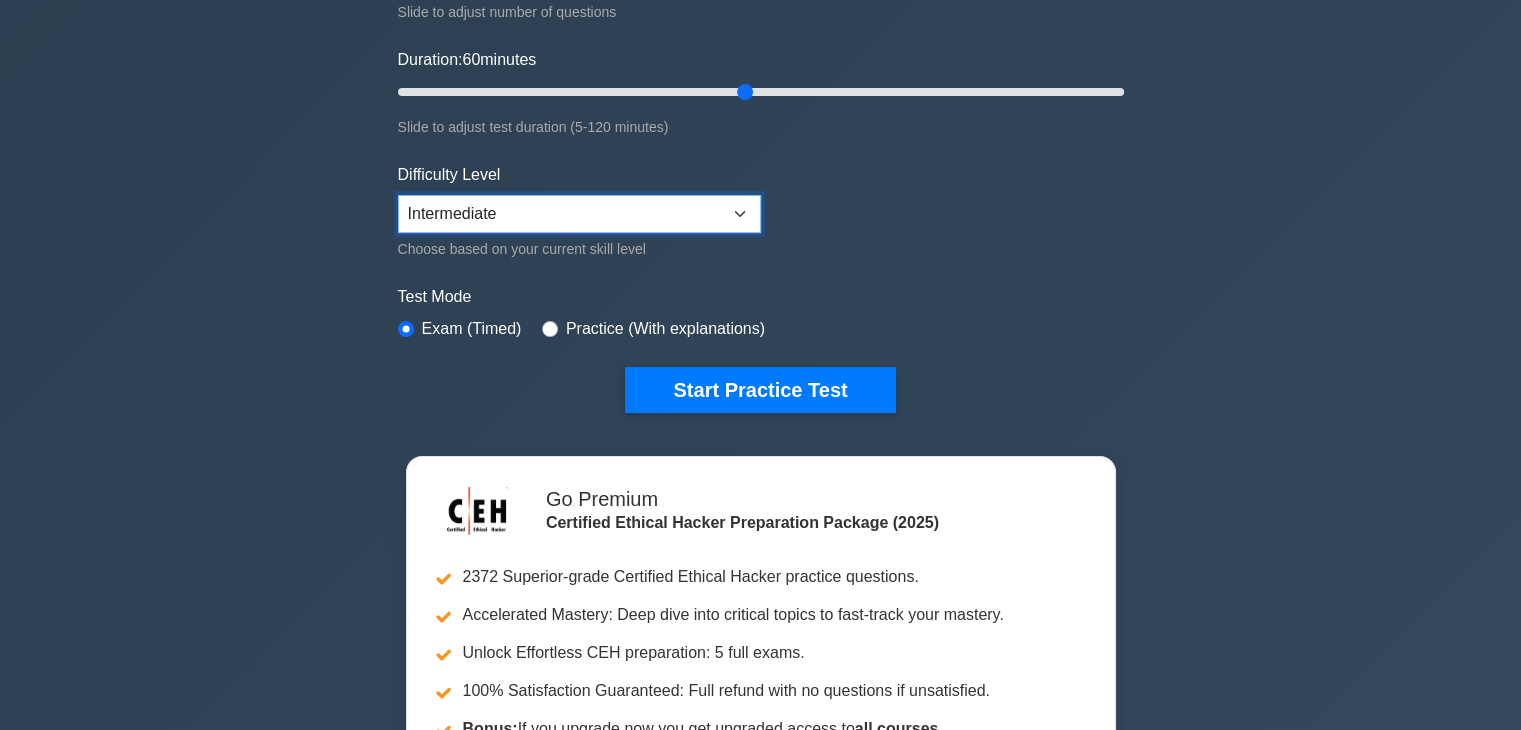 scroll, scrollTop: 400, scrollLeft: 0, axis: vertical 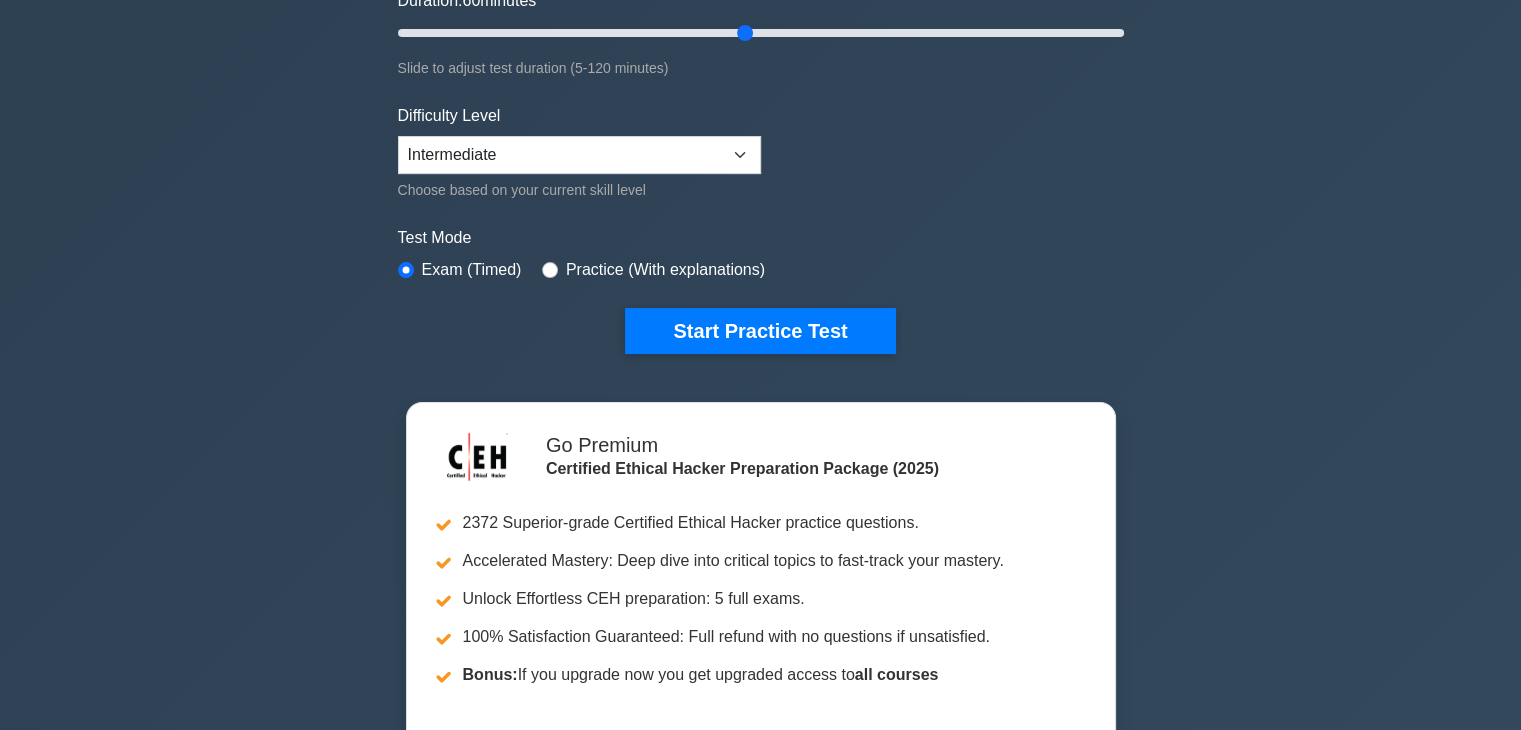 click on "Practice (With explanations)" at bounding box center (665, 270) 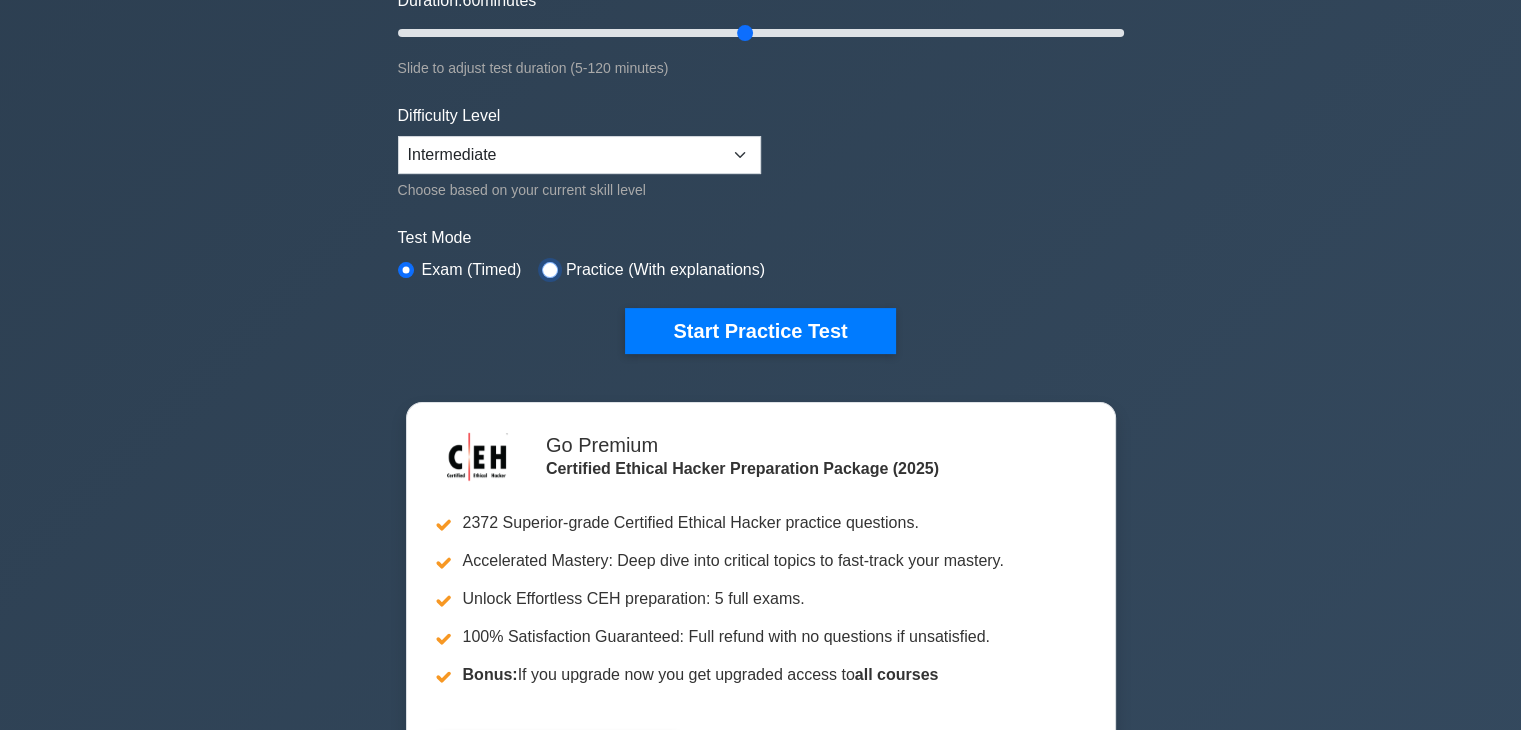 click at bounding box center (550, 270) 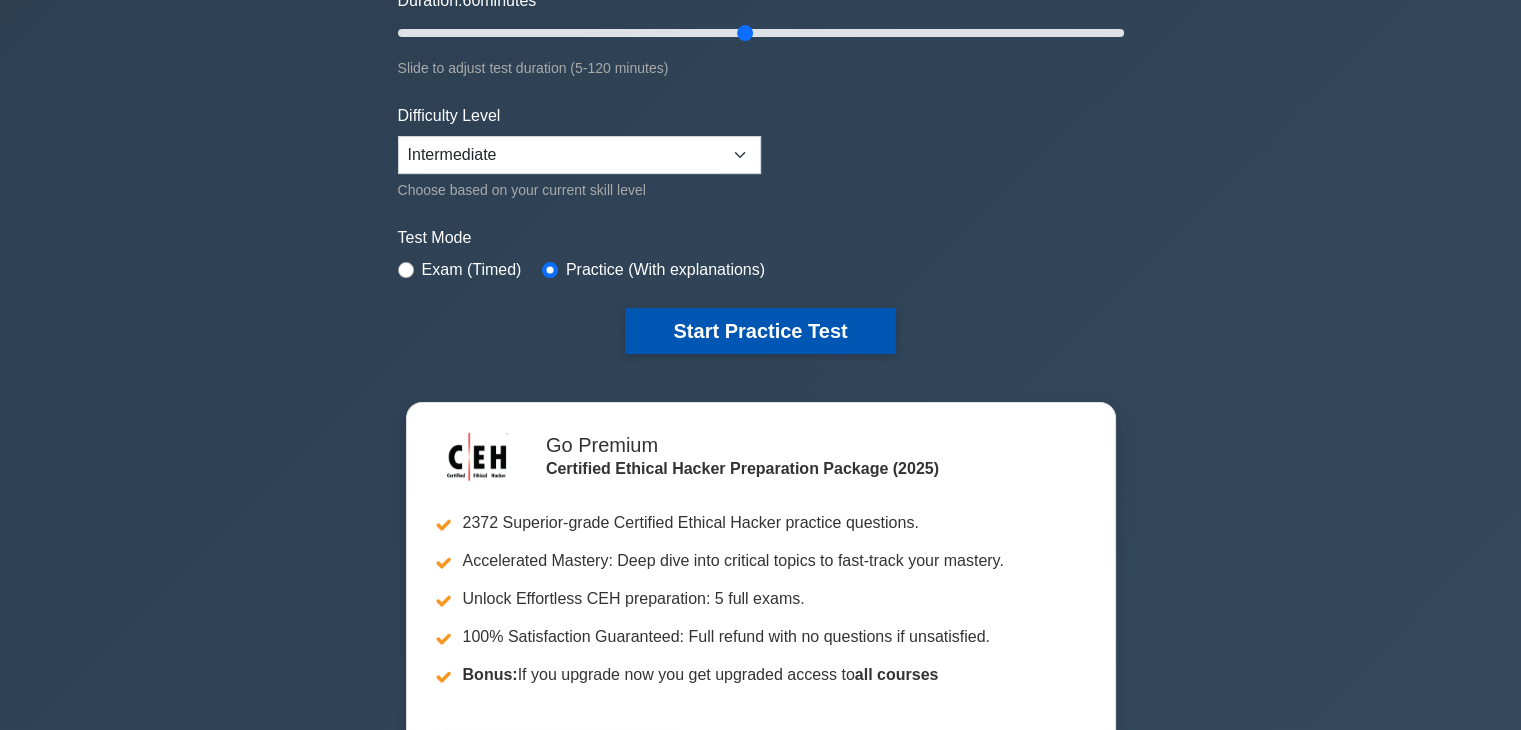click on "Start Practice Test" at bounding box center (760, 331) 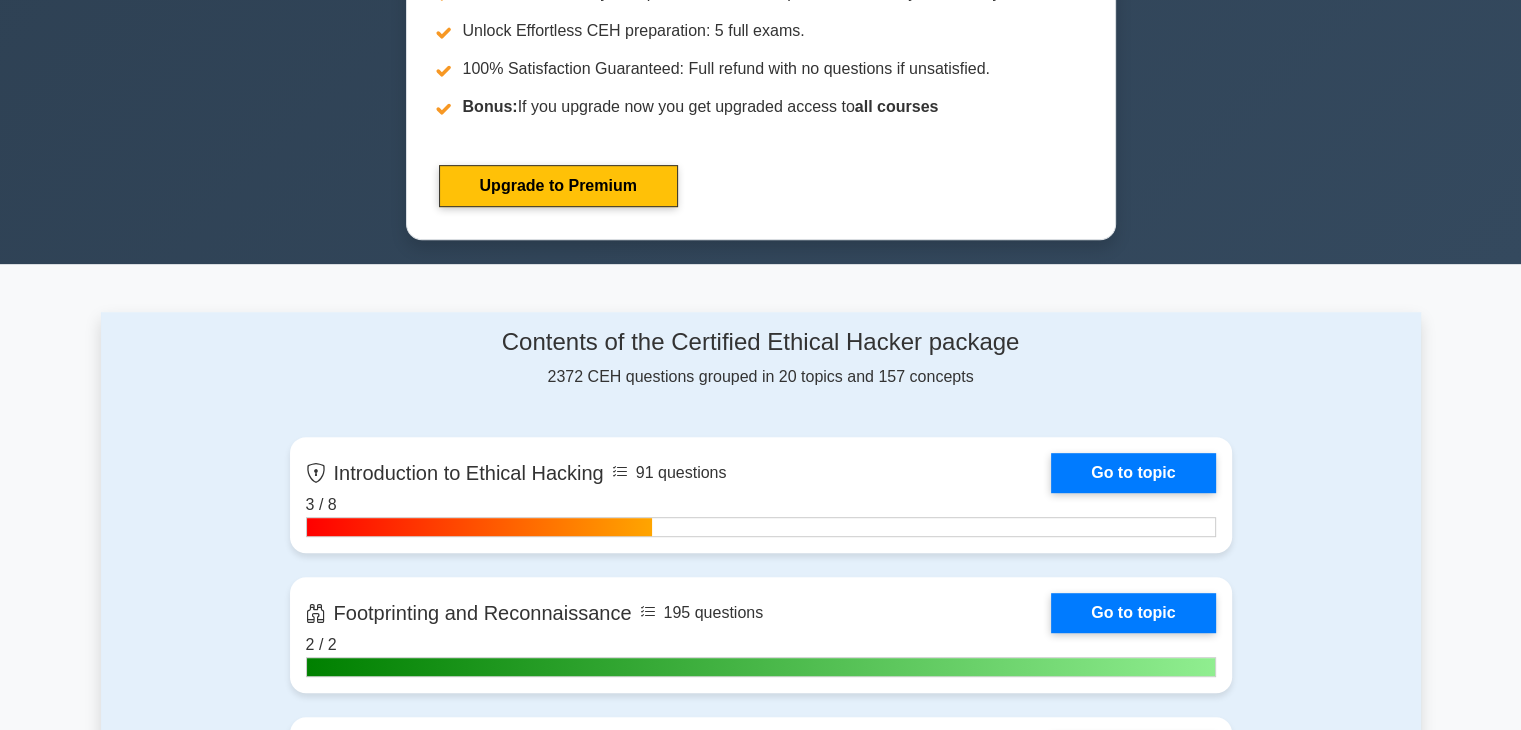 scroll, scrollTop: 1100, scrollLeft: 0, axis: vertical 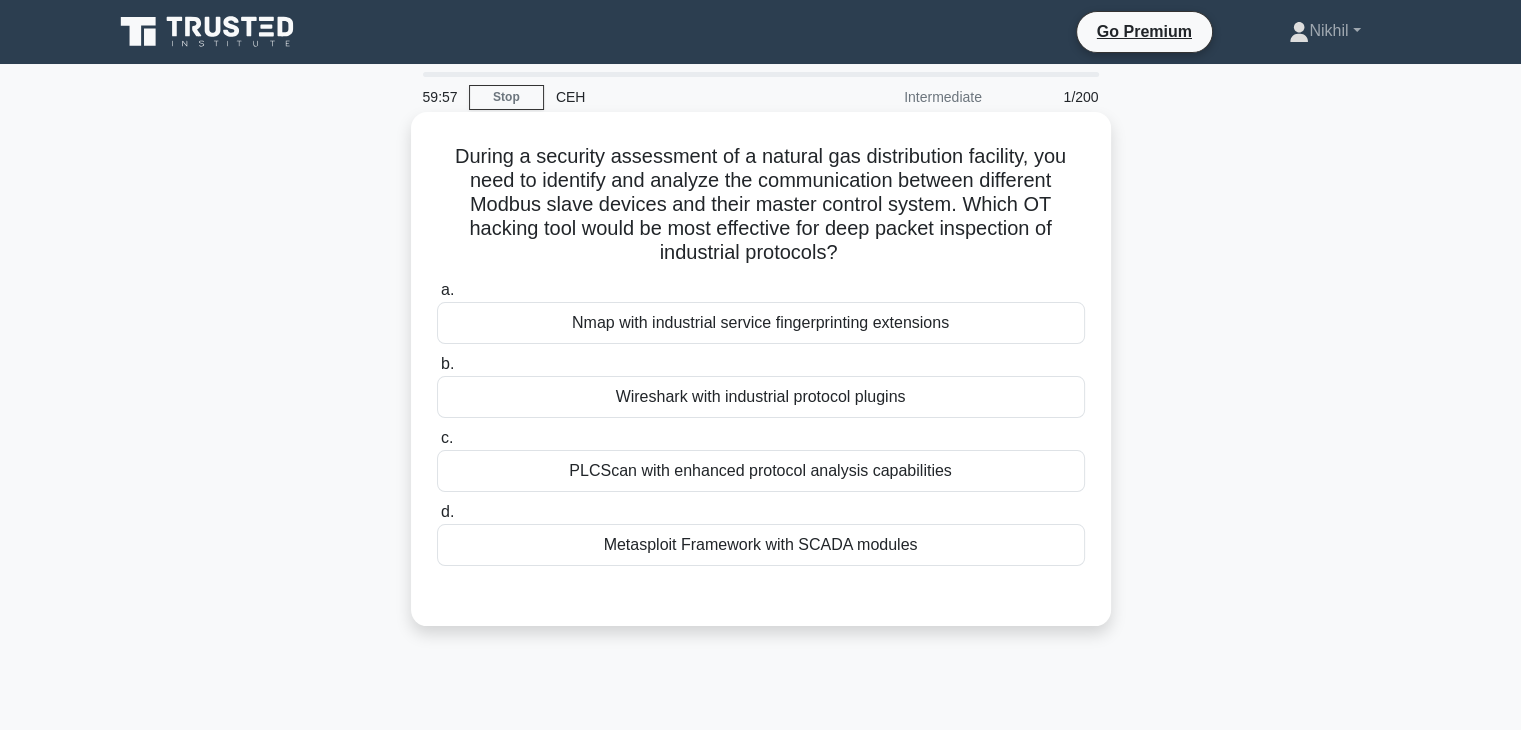 click on "Nmap with industrial service fingerprinting extensions" at bounding box center (761, 323) 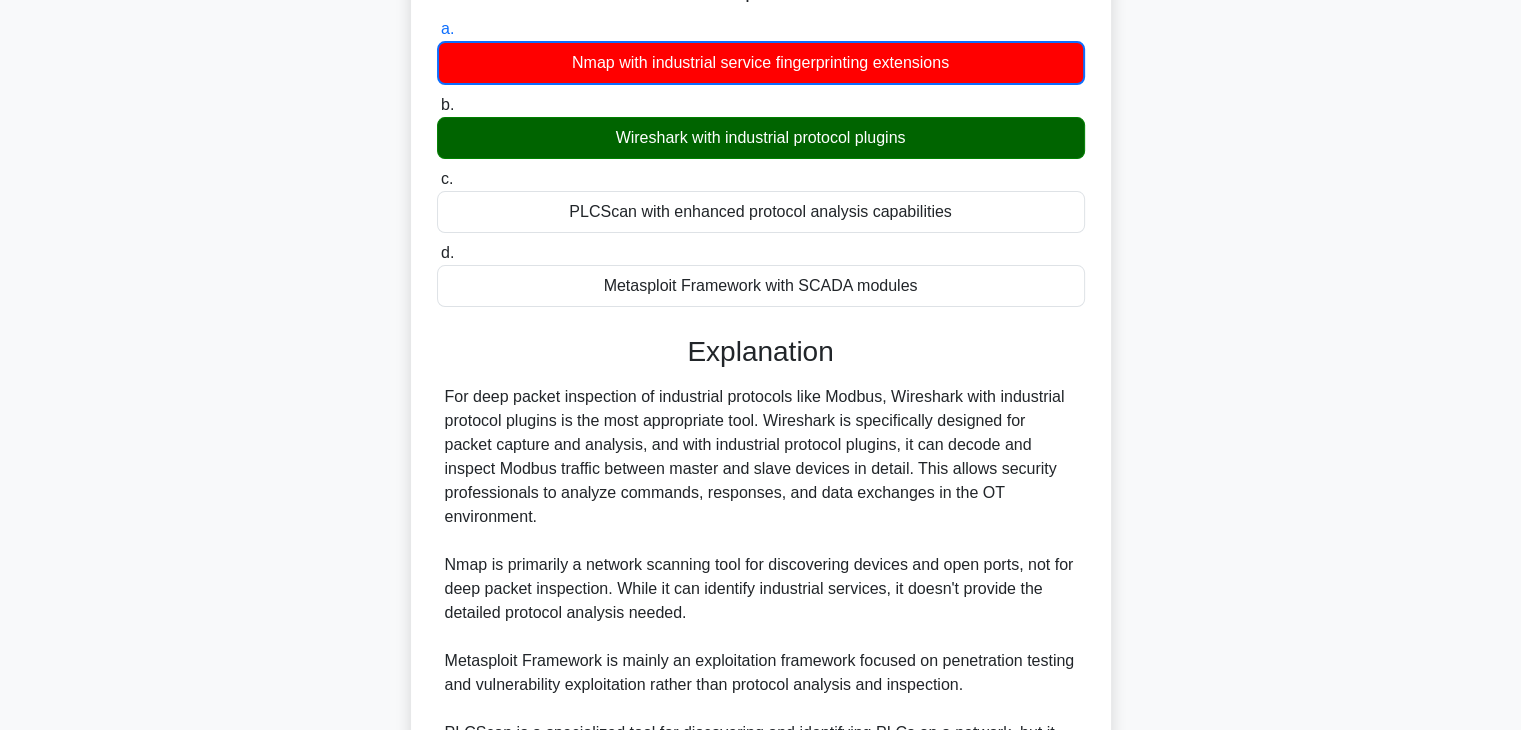 scroll, scrollTop: 200, scrollLeft: 0, axis: vertical 